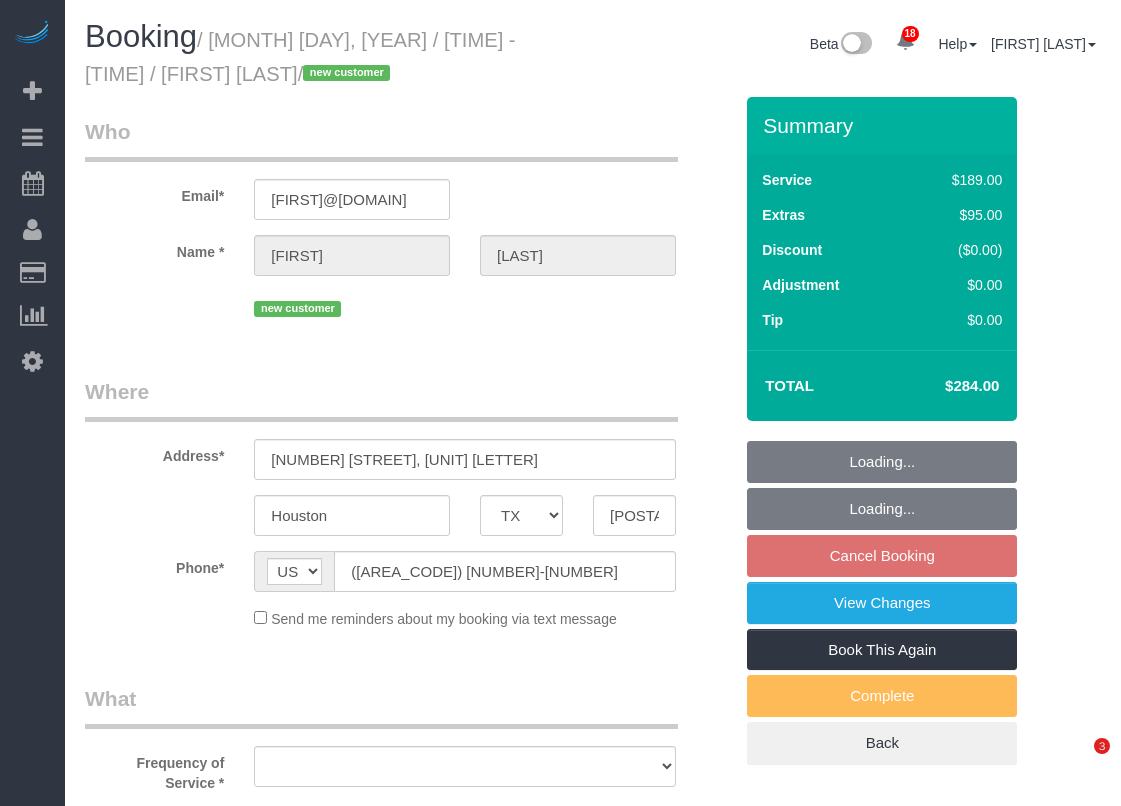 select on "TX" 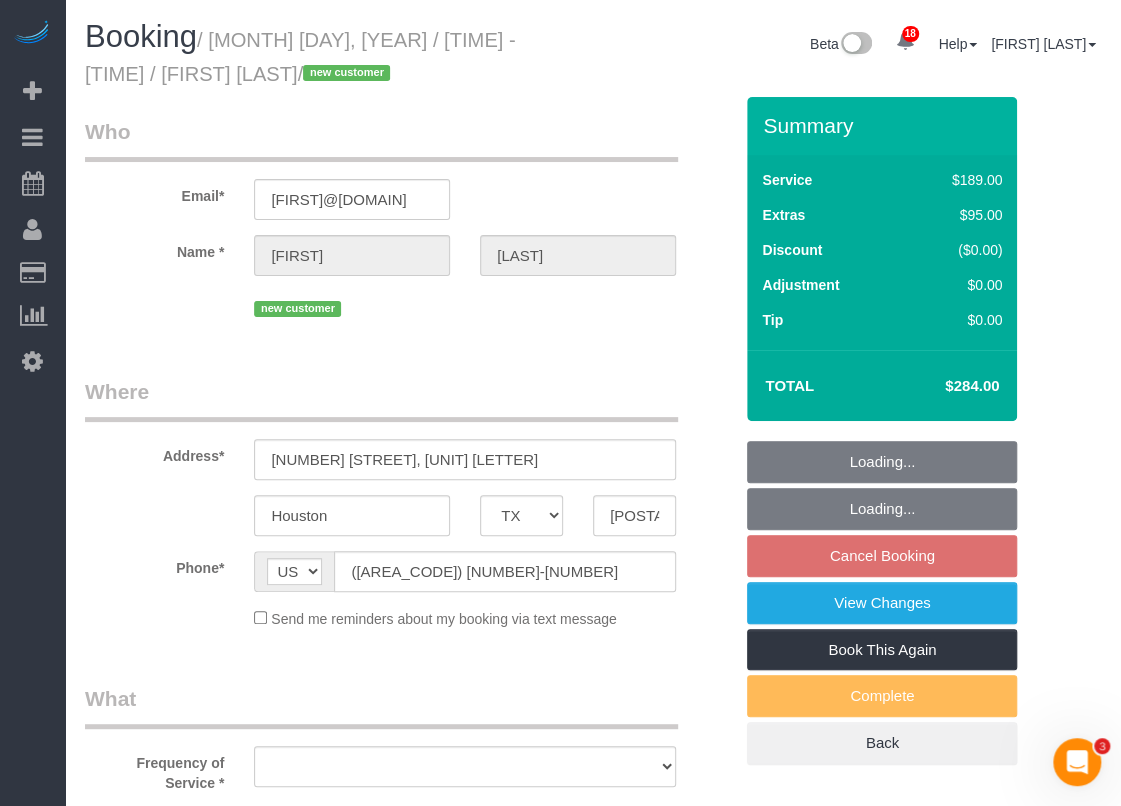 scroll, scrollTop: 0, scrollLeft: 0, axis: both 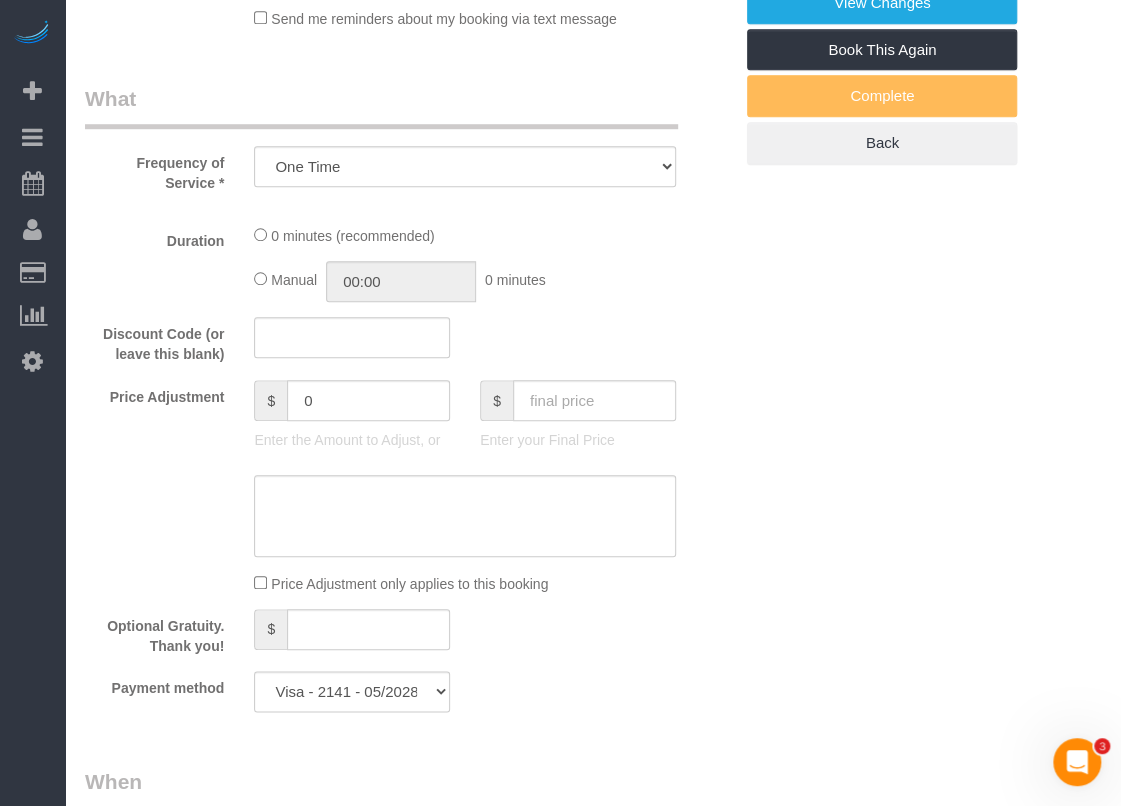 select on "object:5204" 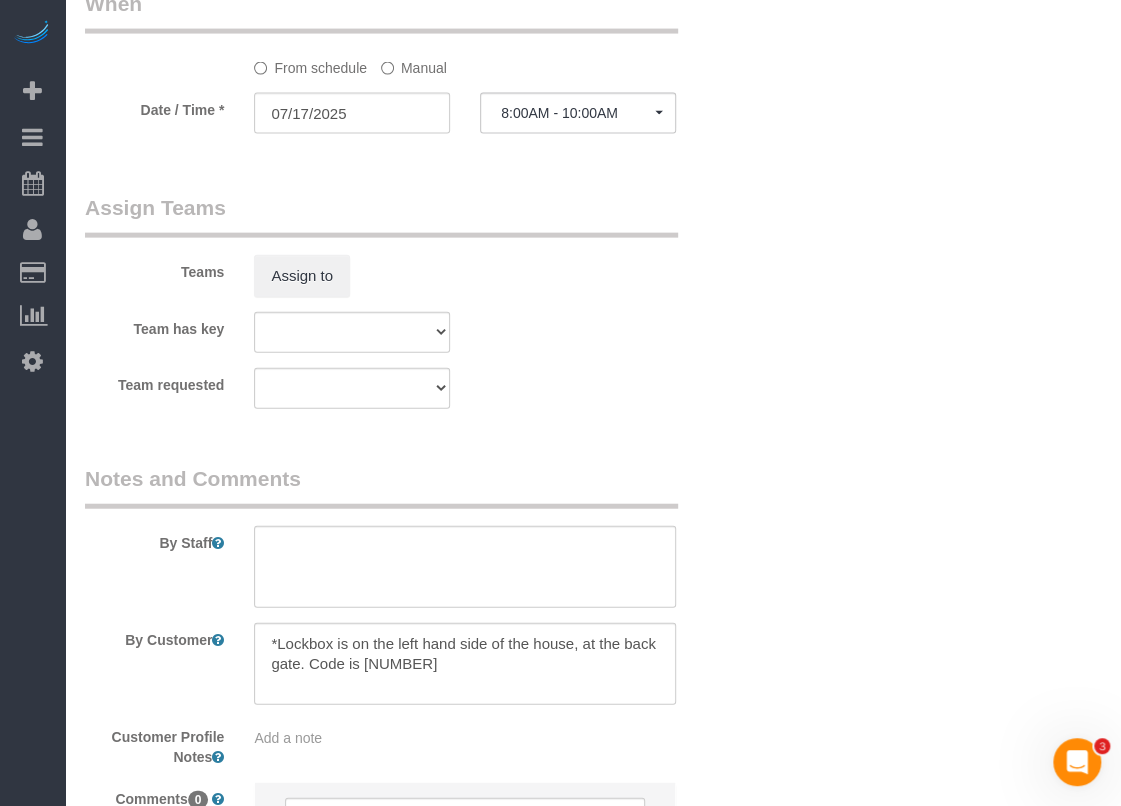 scroll, scrollTop: 1900, scrollLeft: 0, axis: vertical 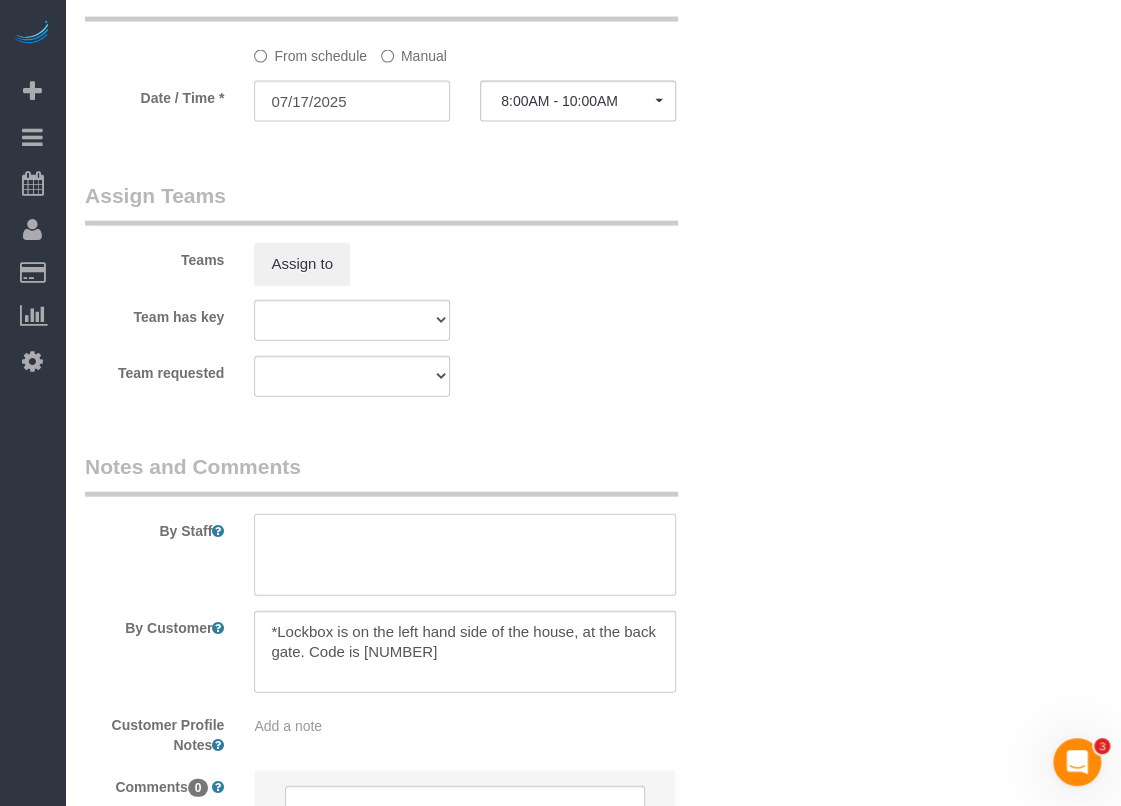 click at bounding box center (465, 555) 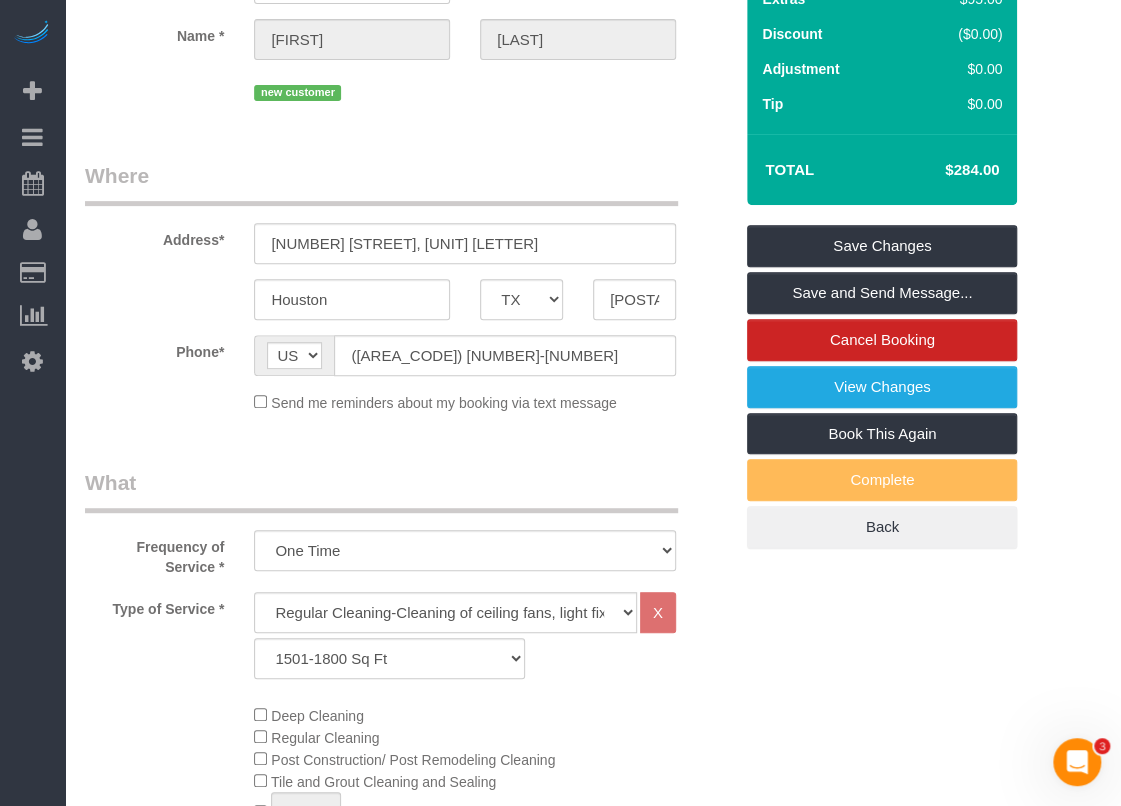 scroll, scrollTop: 0, scrollLeft: 0, axis: both 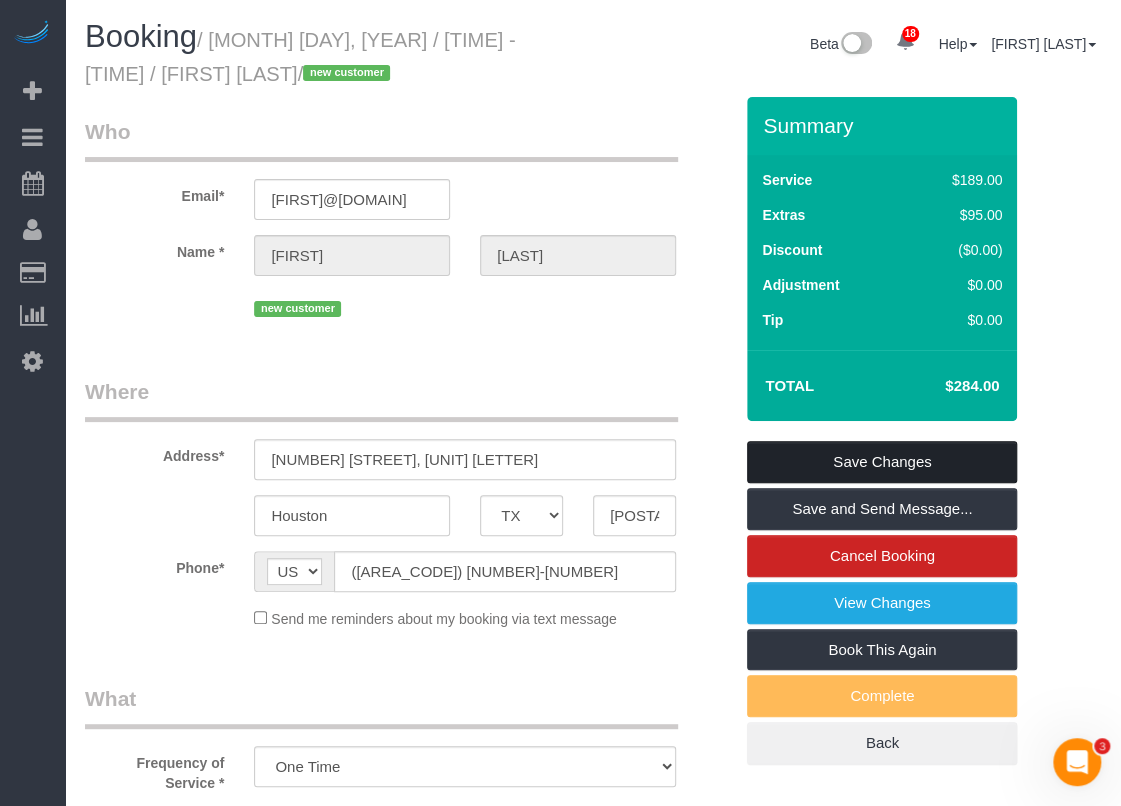 type on "*Time is flexible" 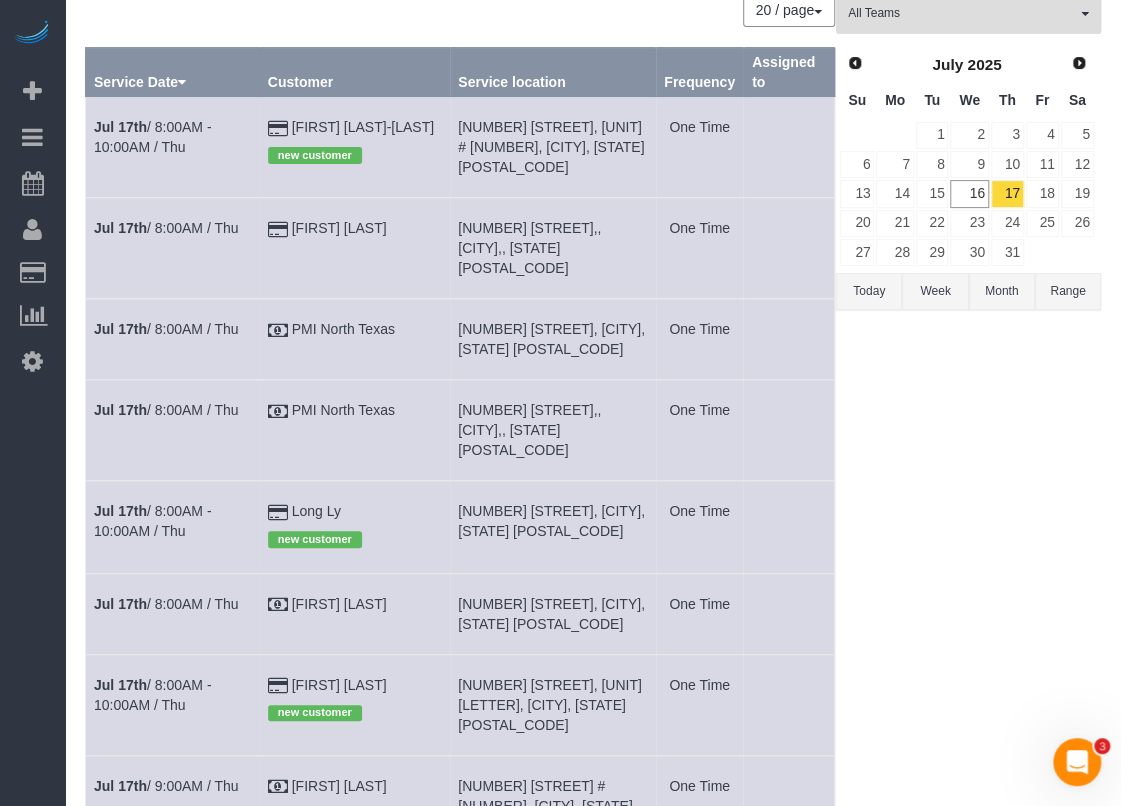 scroll, scrollTop: 200, scrollLeft: 0, axis: vertical 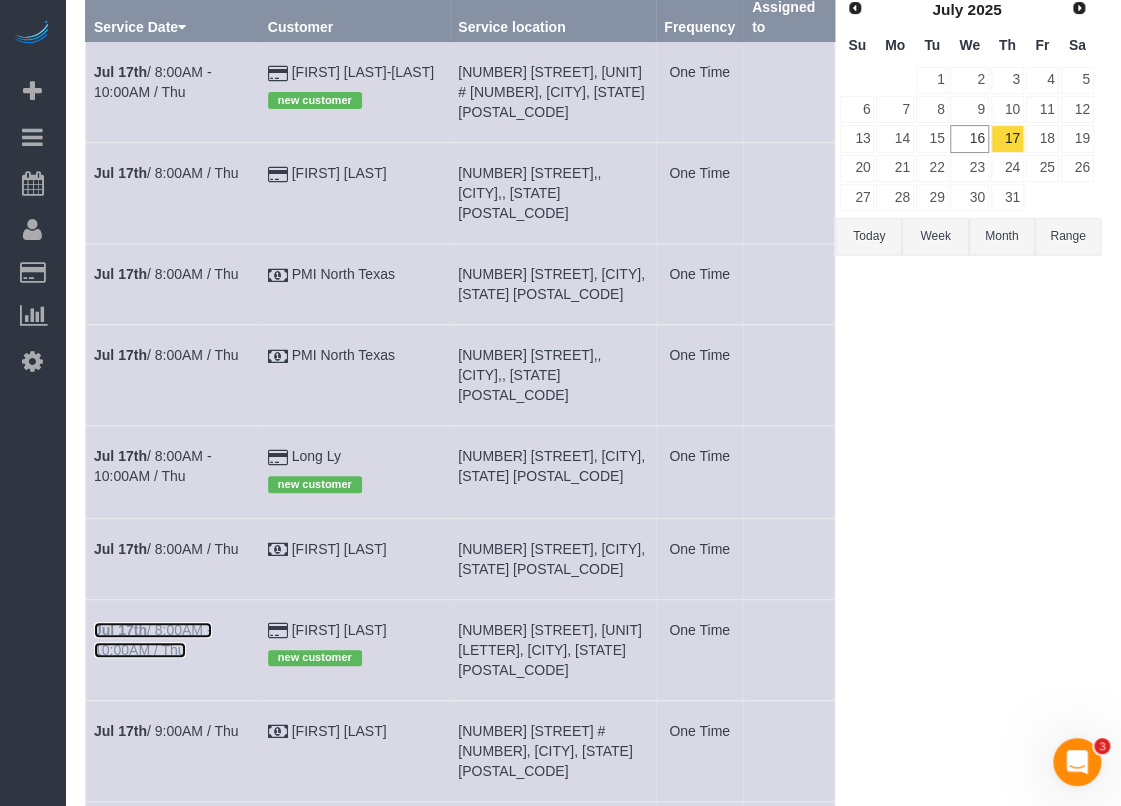 click on "Jul 17th" at bounding box center (120, 630) 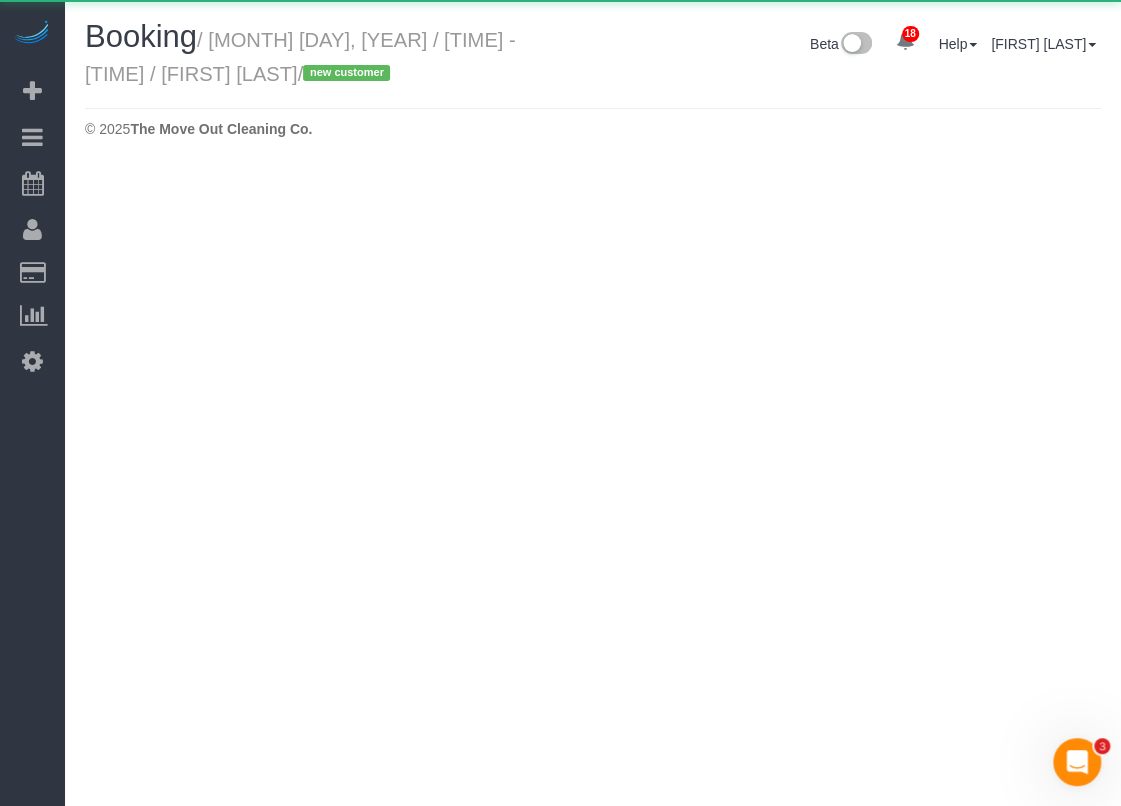 scroll, scrollTop: 0, scrollLeft: 0, axis: both 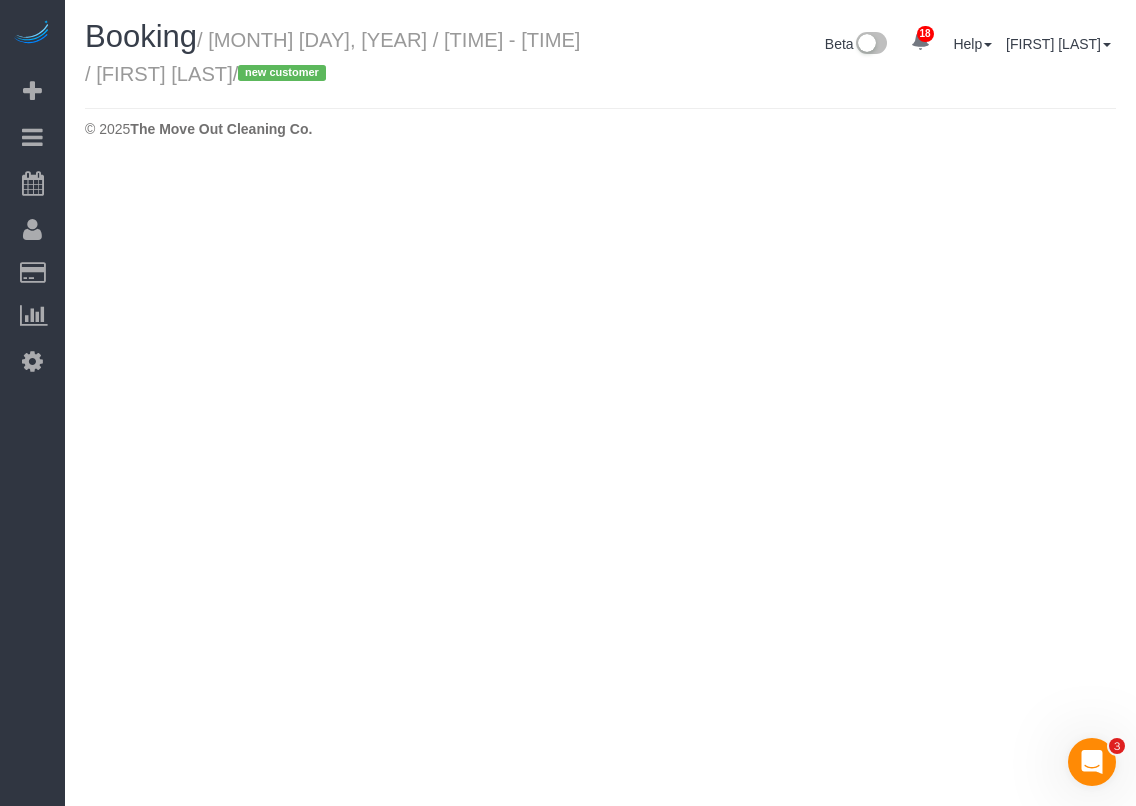 select on "TX" 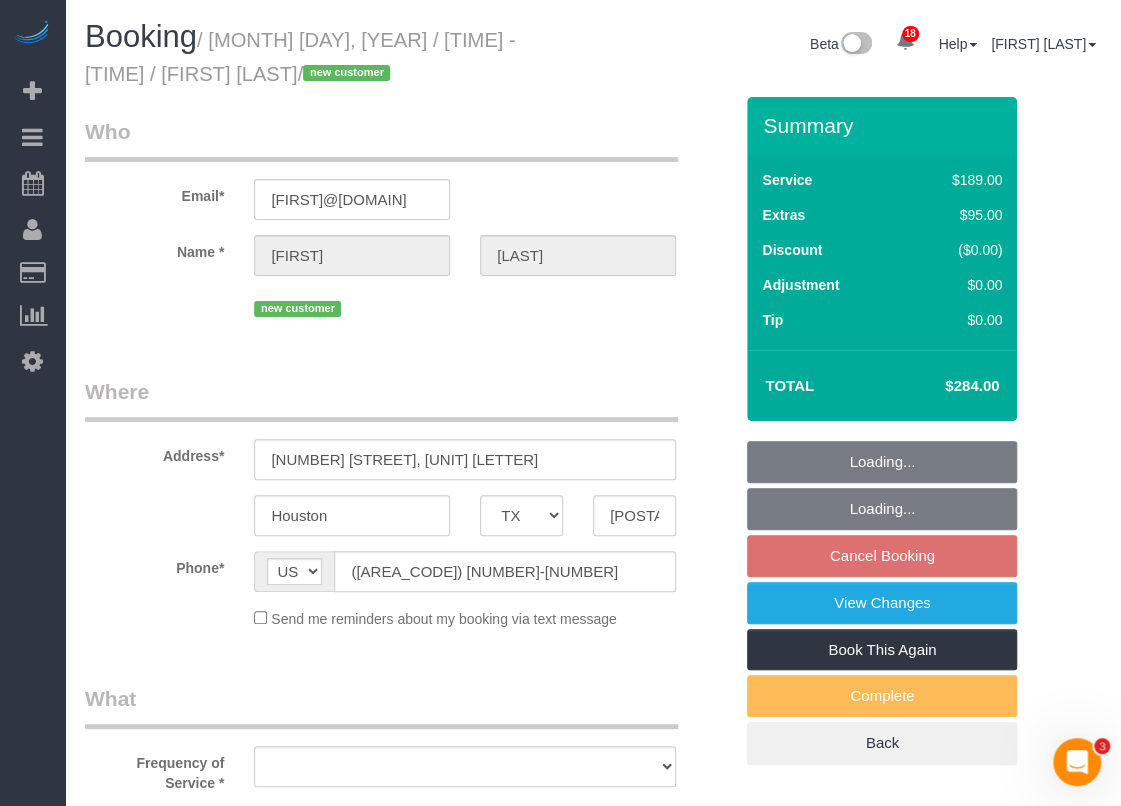 select on "string:fspay-35c23122-ca0e-49e0-9ad1-0d1b078cc53a" 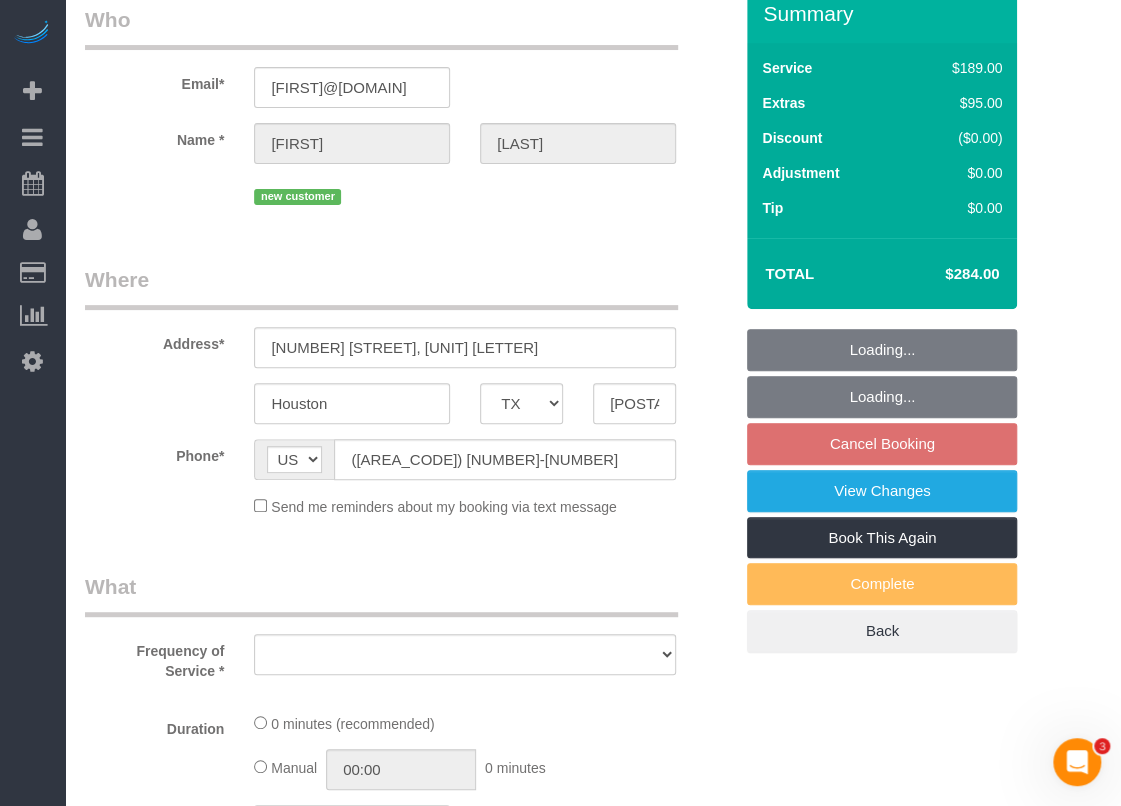 select on "object:5722" 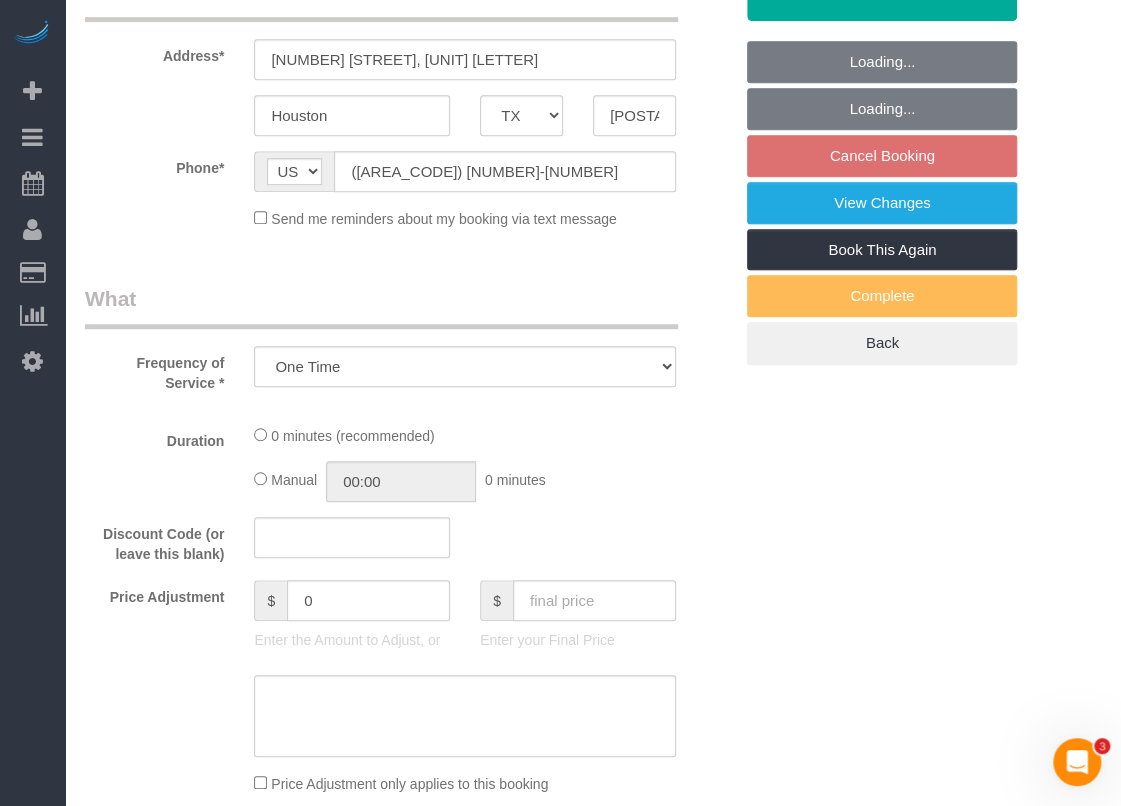 select on "object:5784" 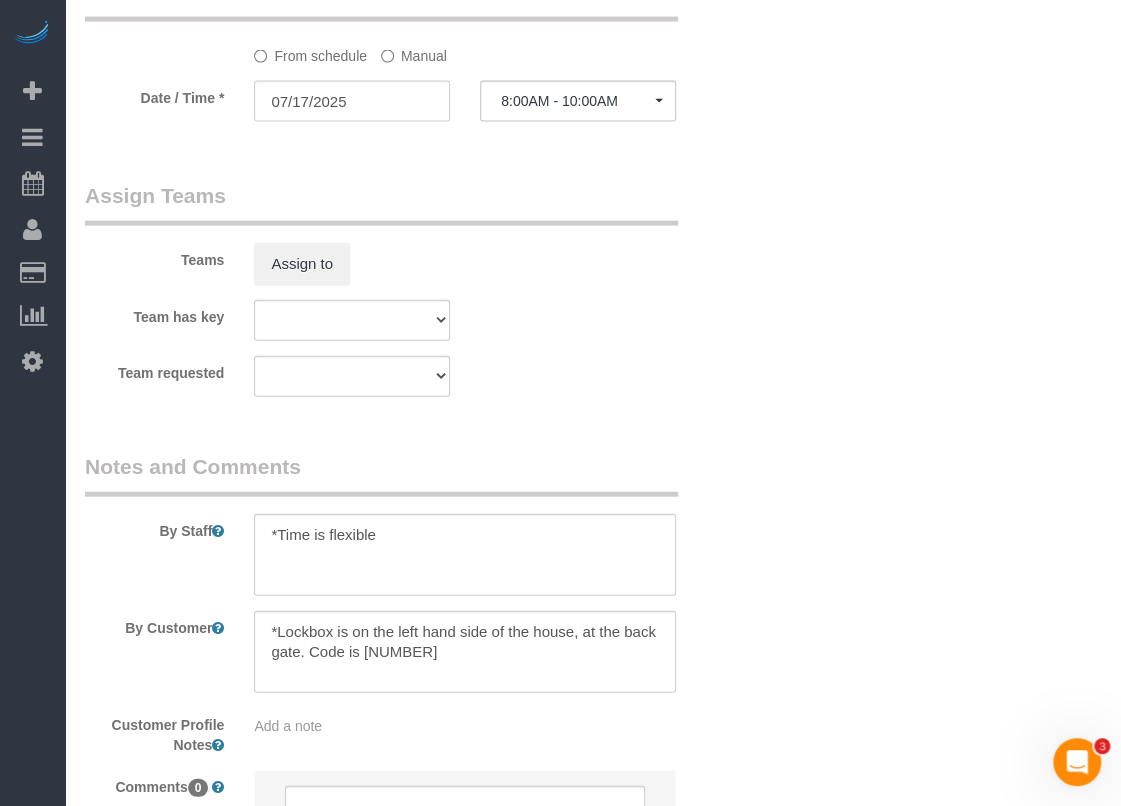 scroll, scrollTop: 2100, scrollLeft: 0, axis: vertical 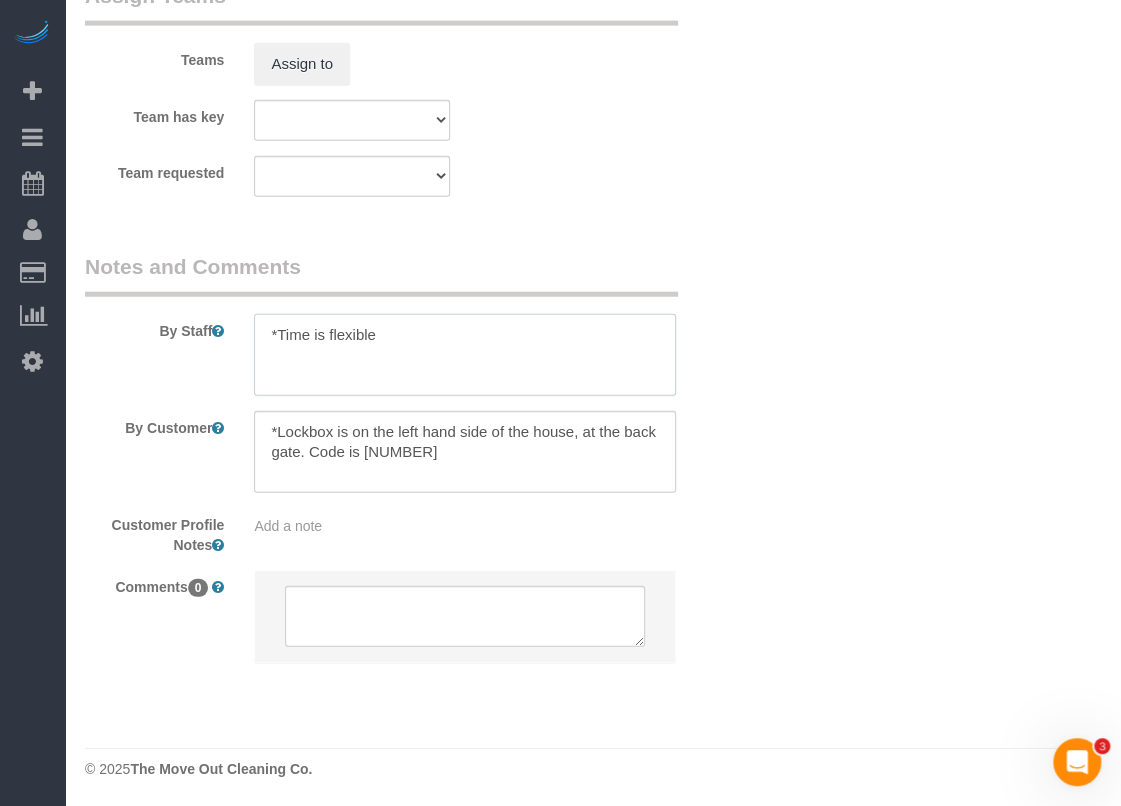 click at bounding box center (465, 355) 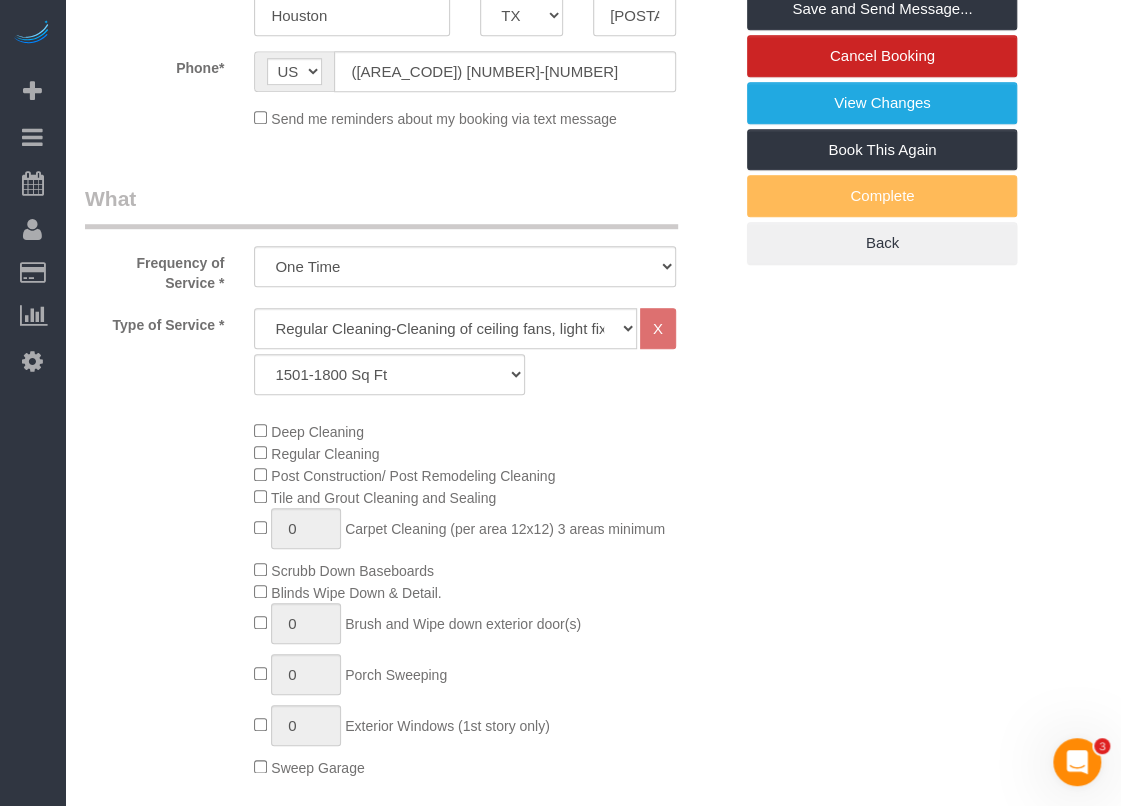 scroll, scrollTop: 0, scrollLeft: 0, axis: both 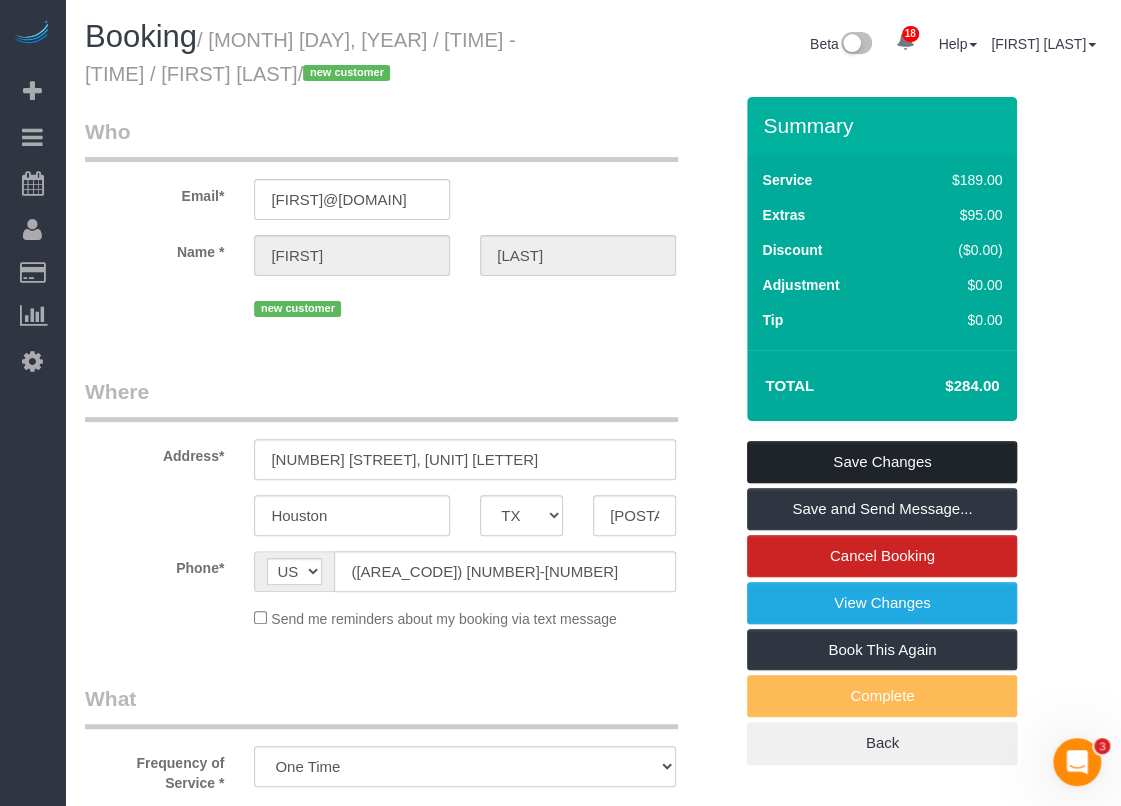 type on "*Time is flexible
*Please make special attention to door trimmings" 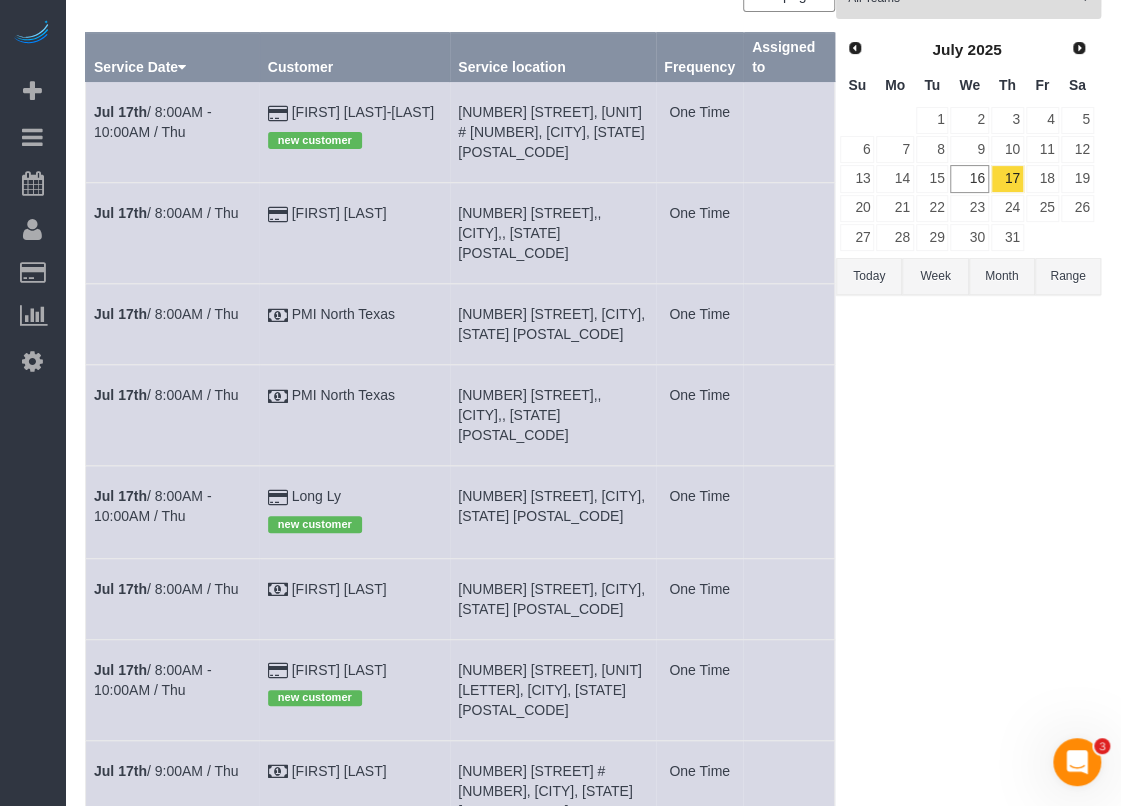 scroll, scrollTop: 300, scrollLeft: 0, axis: vertical 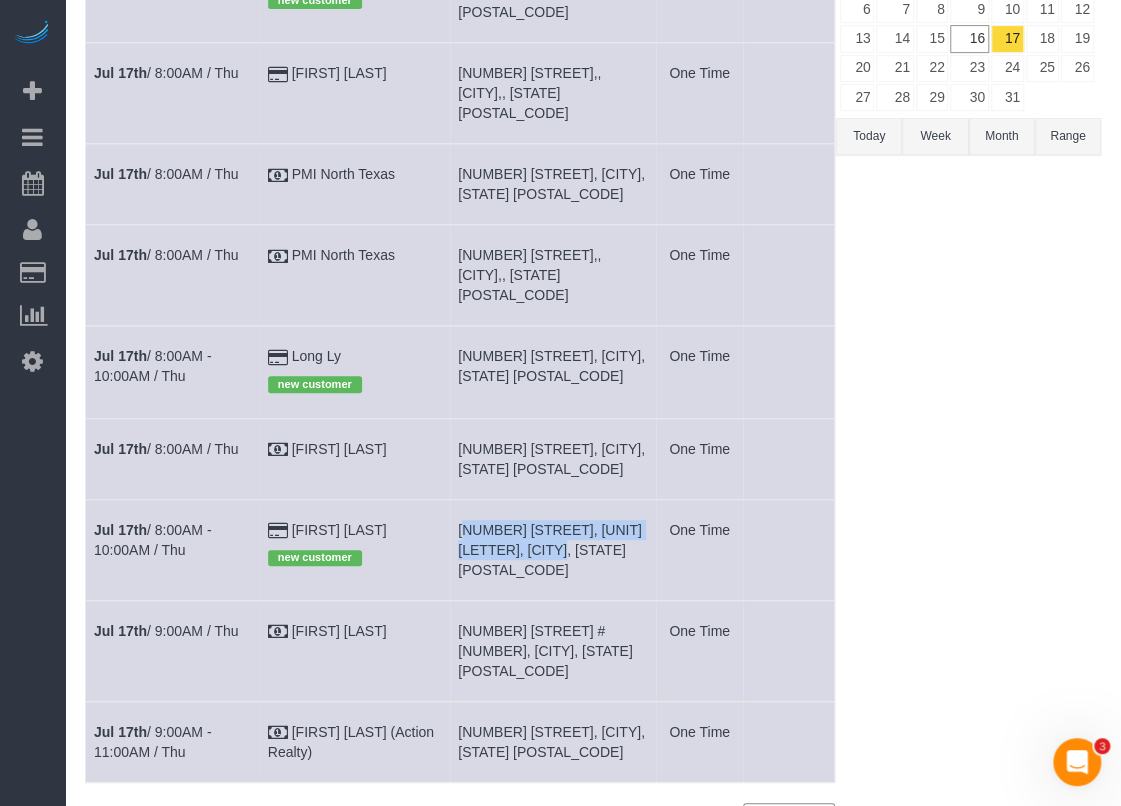 drag, startPoint x: 470, startPoint y: 475, endPoint x: 598, endPoint y: 503, distance: 131.02672 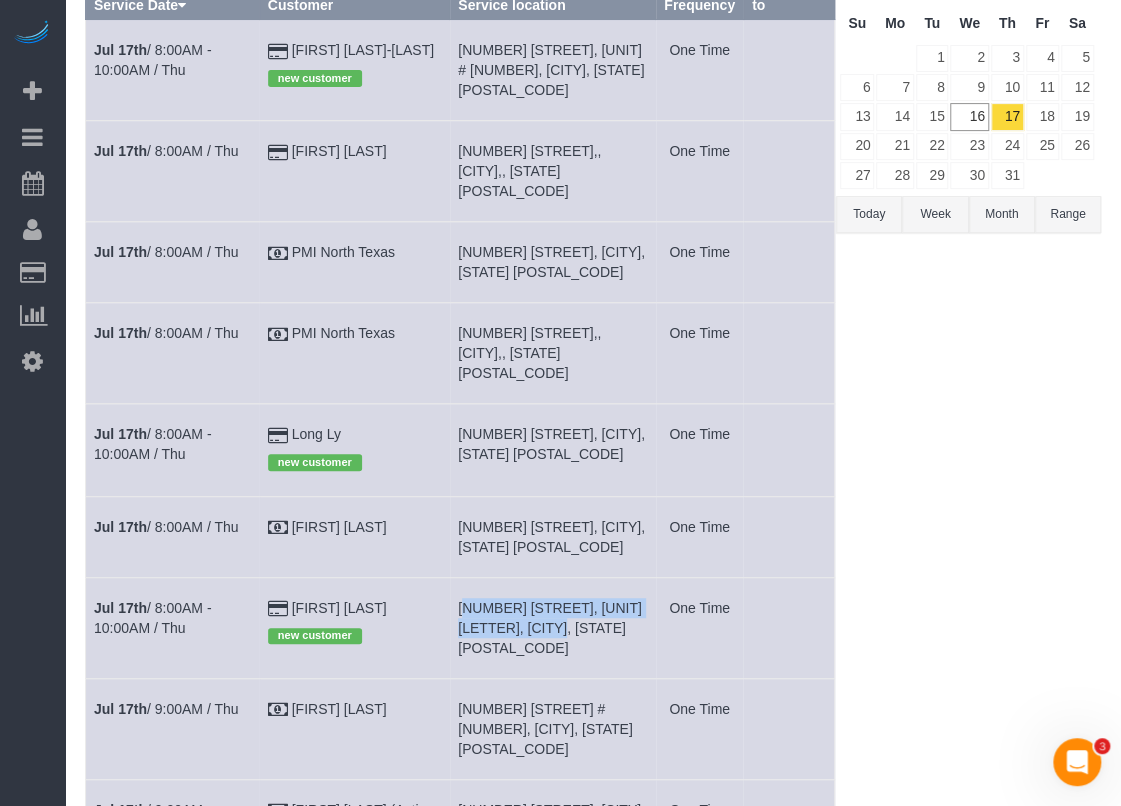 scroll, scrollTop: 0, scrollLeft: 0, axis: both 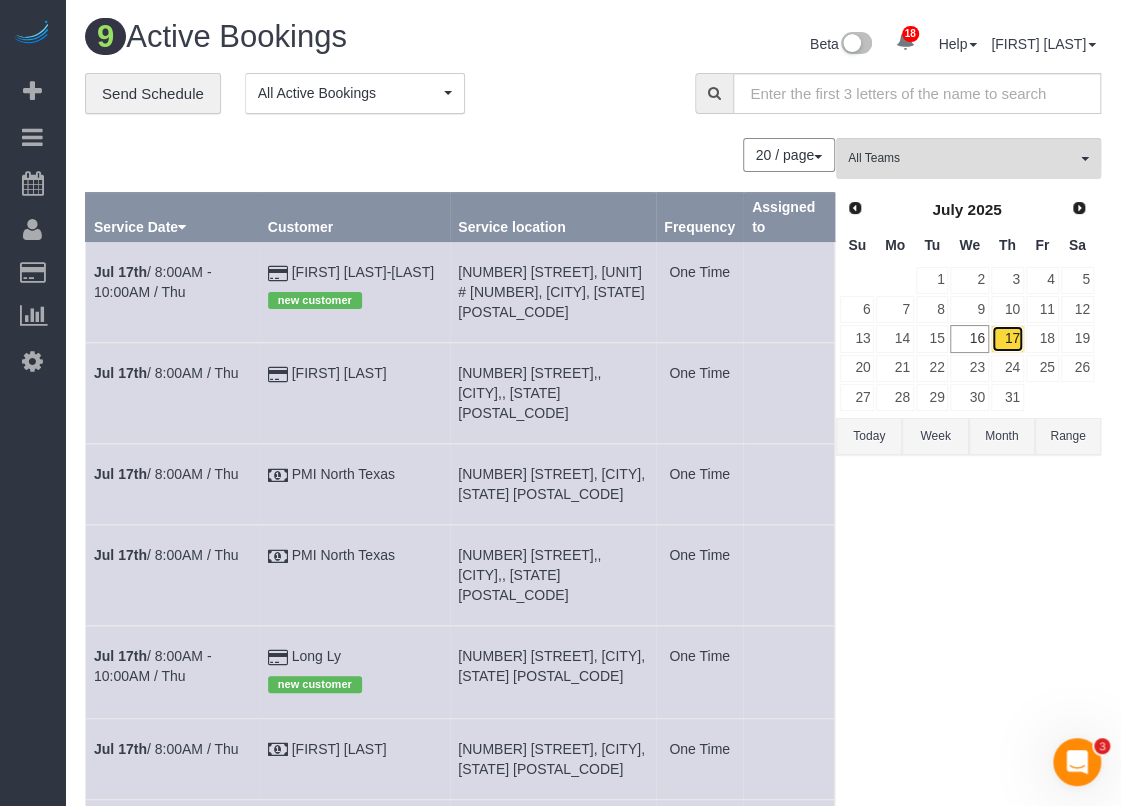 click on "17" at bounding box center [1007, 338] 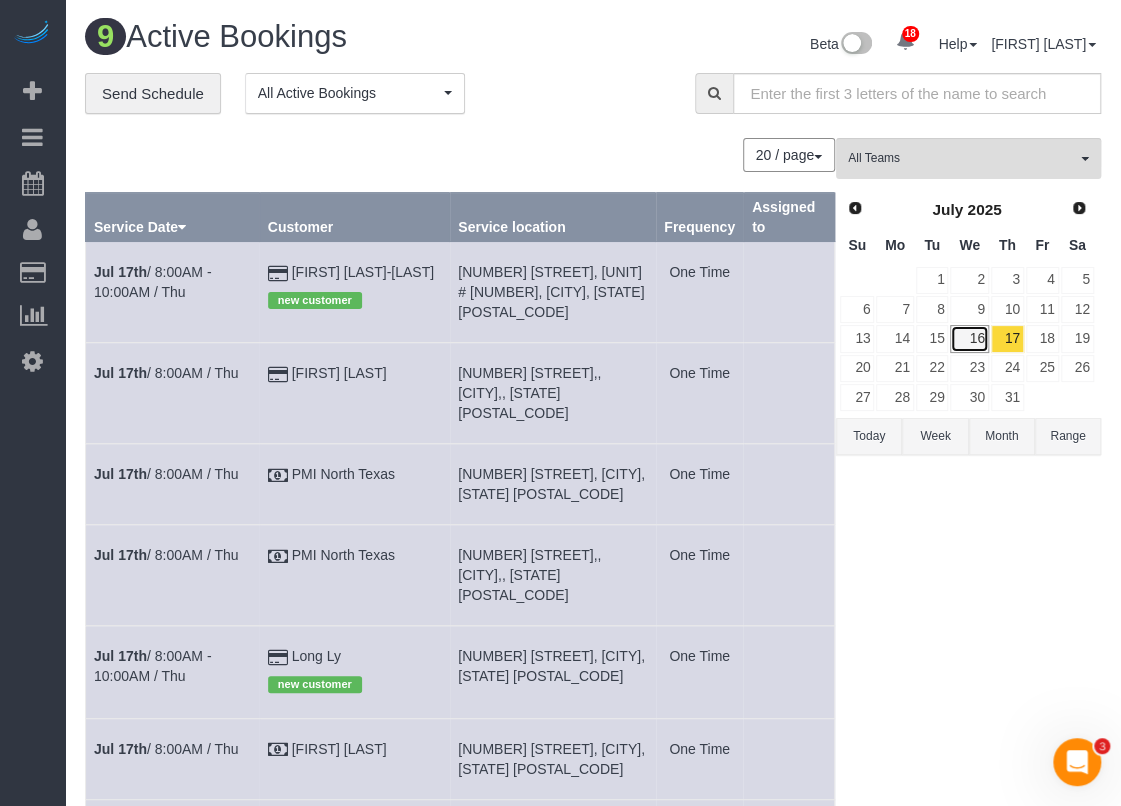 click on "16" at bounding box center [969, 338] 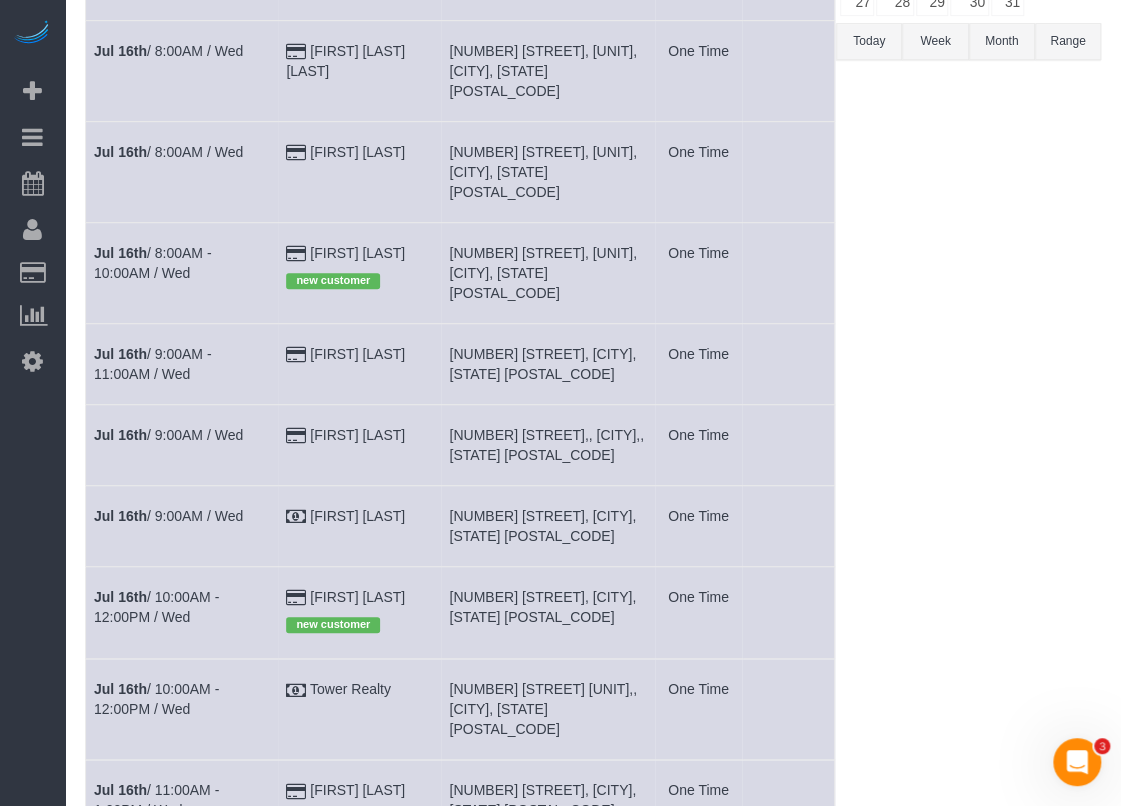 scroll, scrollTop: 400, scrollLeft: 0, axis: vertical 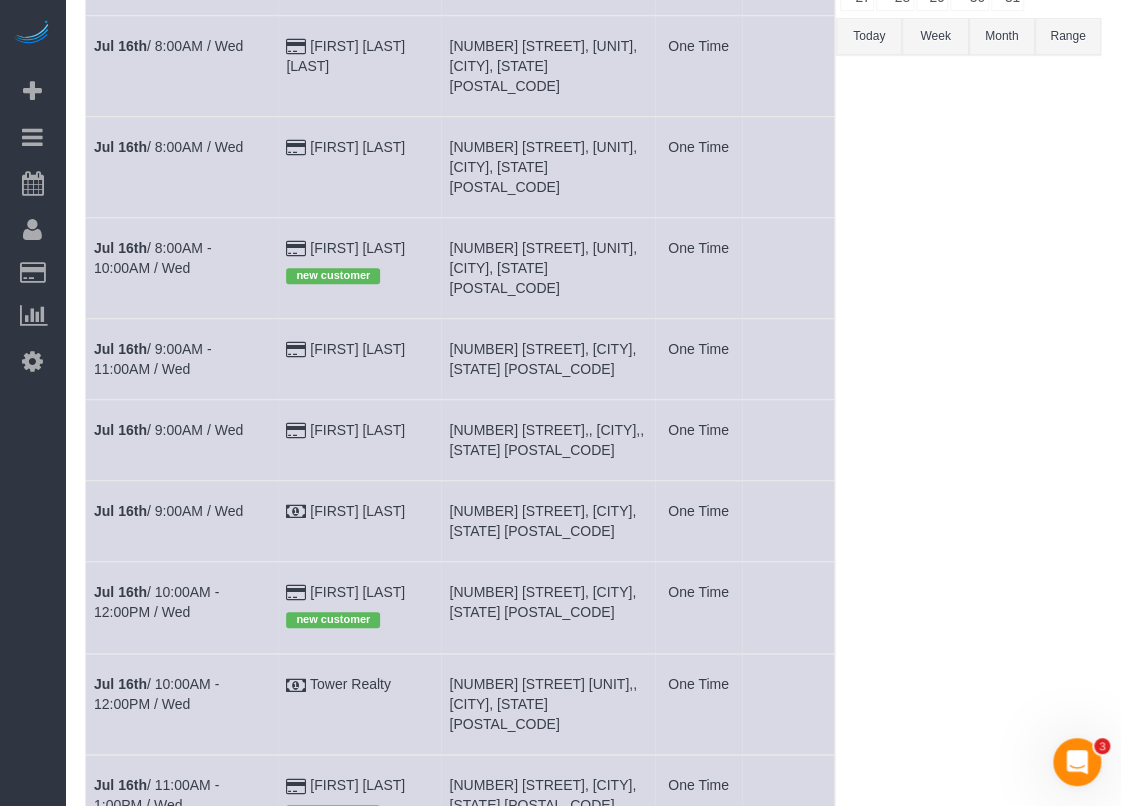 drag, startPoint x: 384, startPoint y: 731, endPoint x: 331, endPoint y: 722, distance: 53.75872 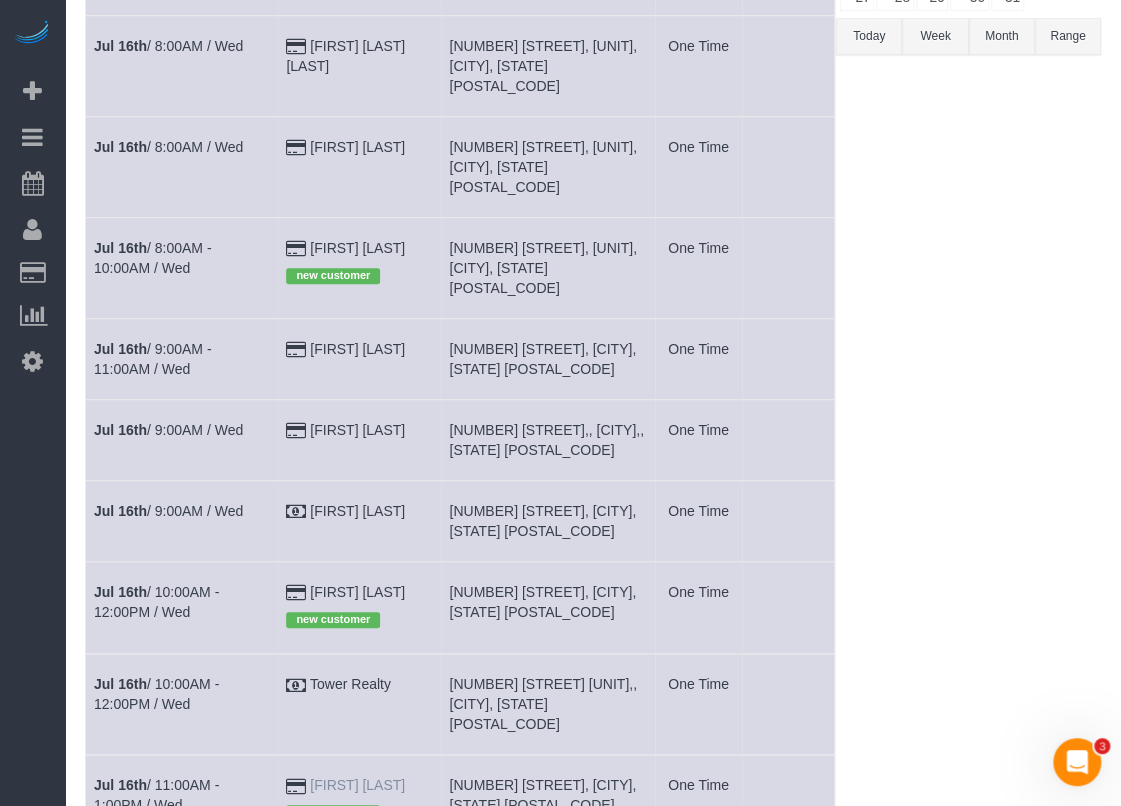 drag, startPoint x: 381, startPoint y: 729, endPoint x: 326, endPoint y: 717, distance: 56.293873 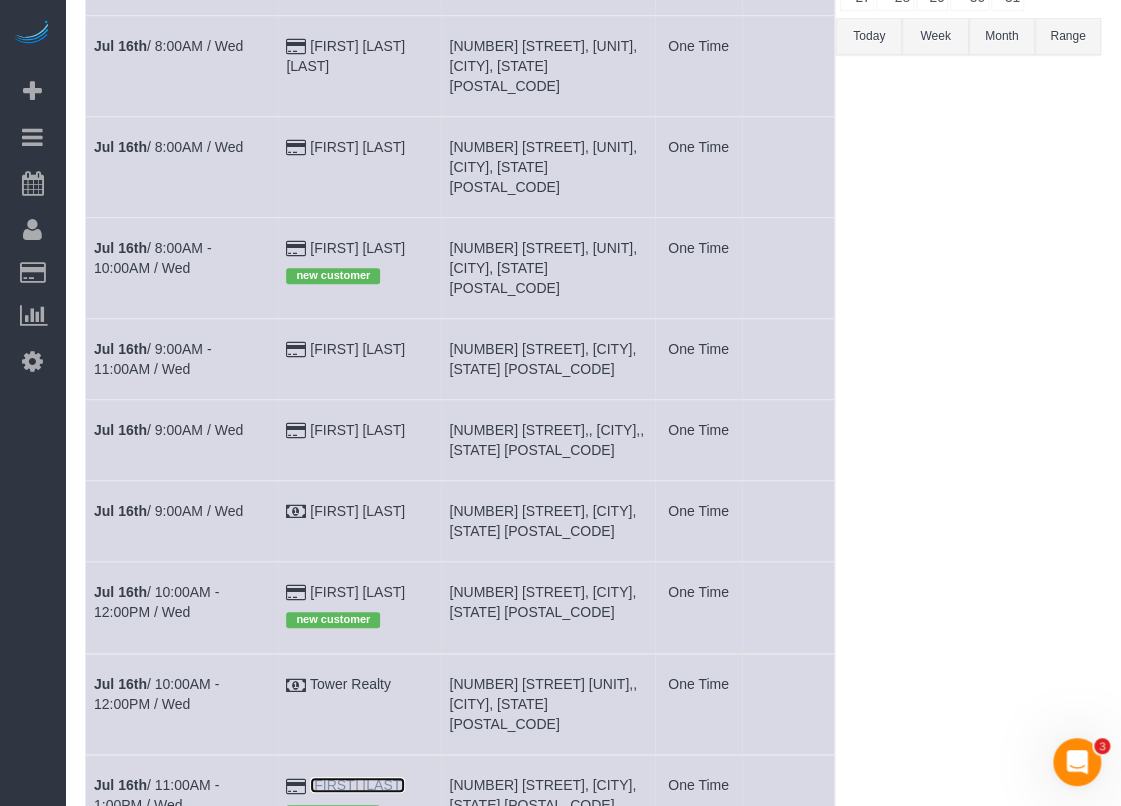 copy on "[FIRST] [LAST]" 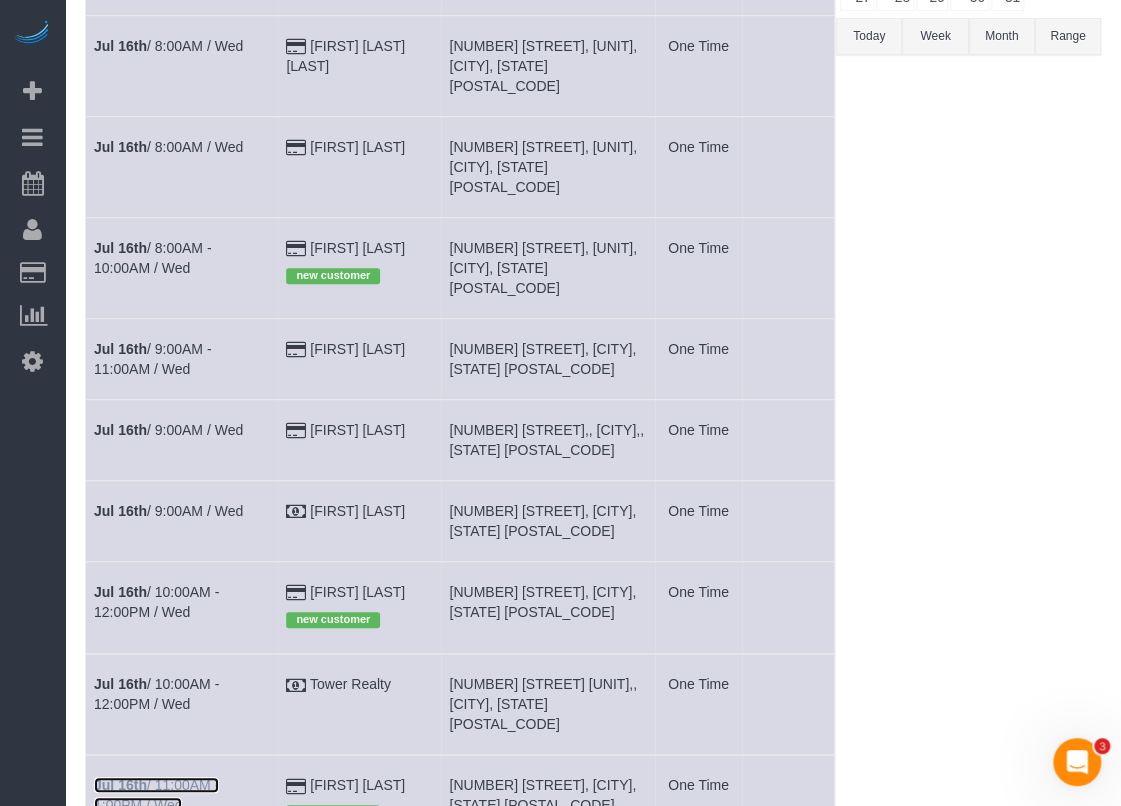 click on "[MONTH] [DAY]th
/ [TIME] - [TIME] / [DAY]" at bounding box center [156, 795] 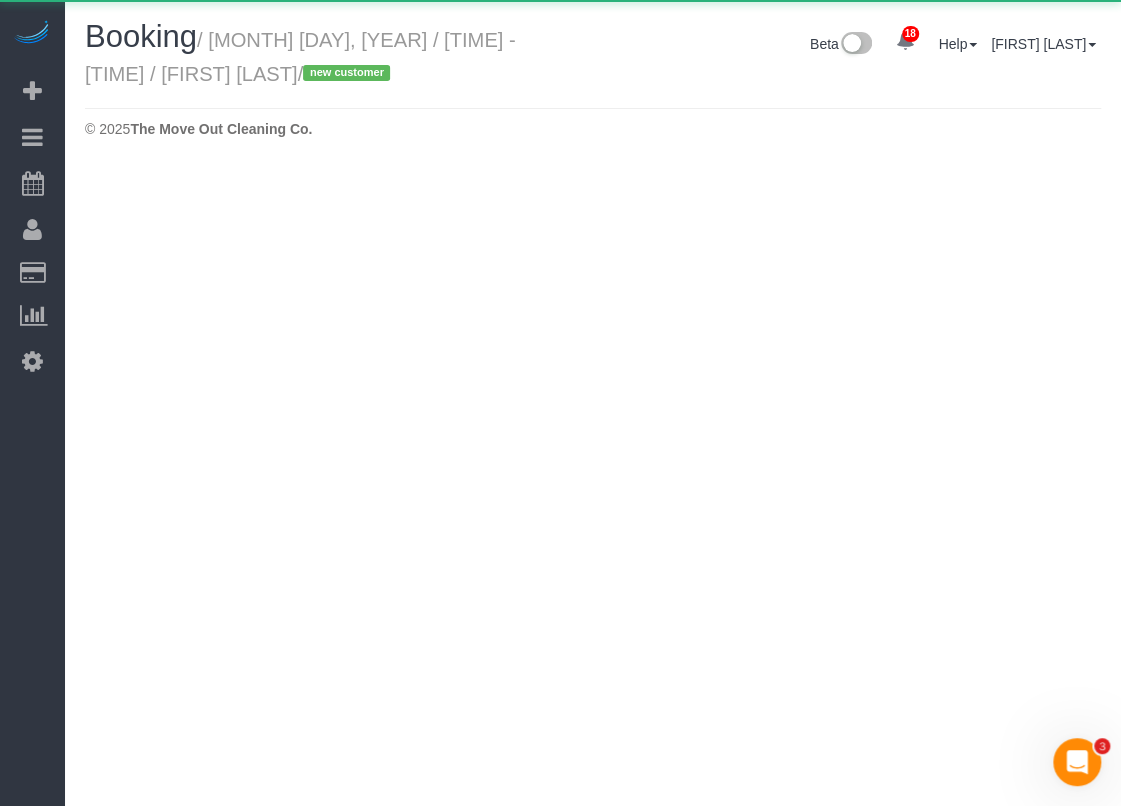 scroll, scrollTop: 0, scrollLeft: 0, axis: both 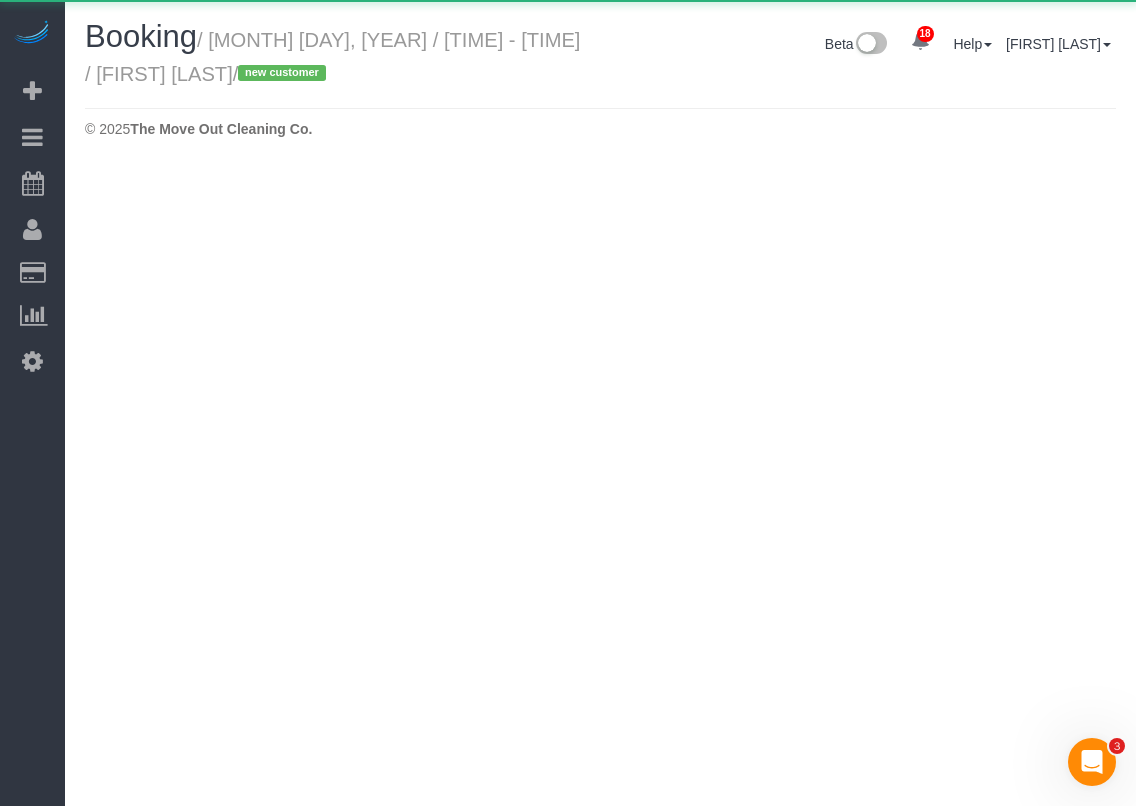 select on "TX" 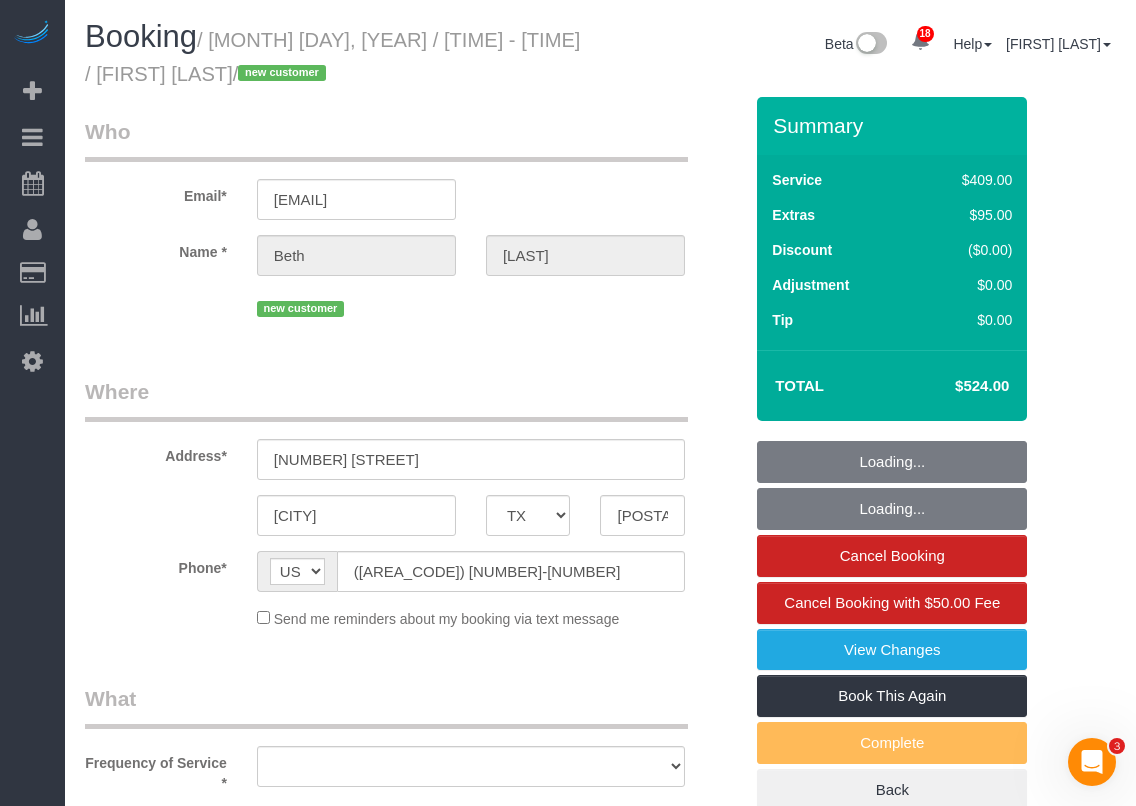 select on "object:6595" 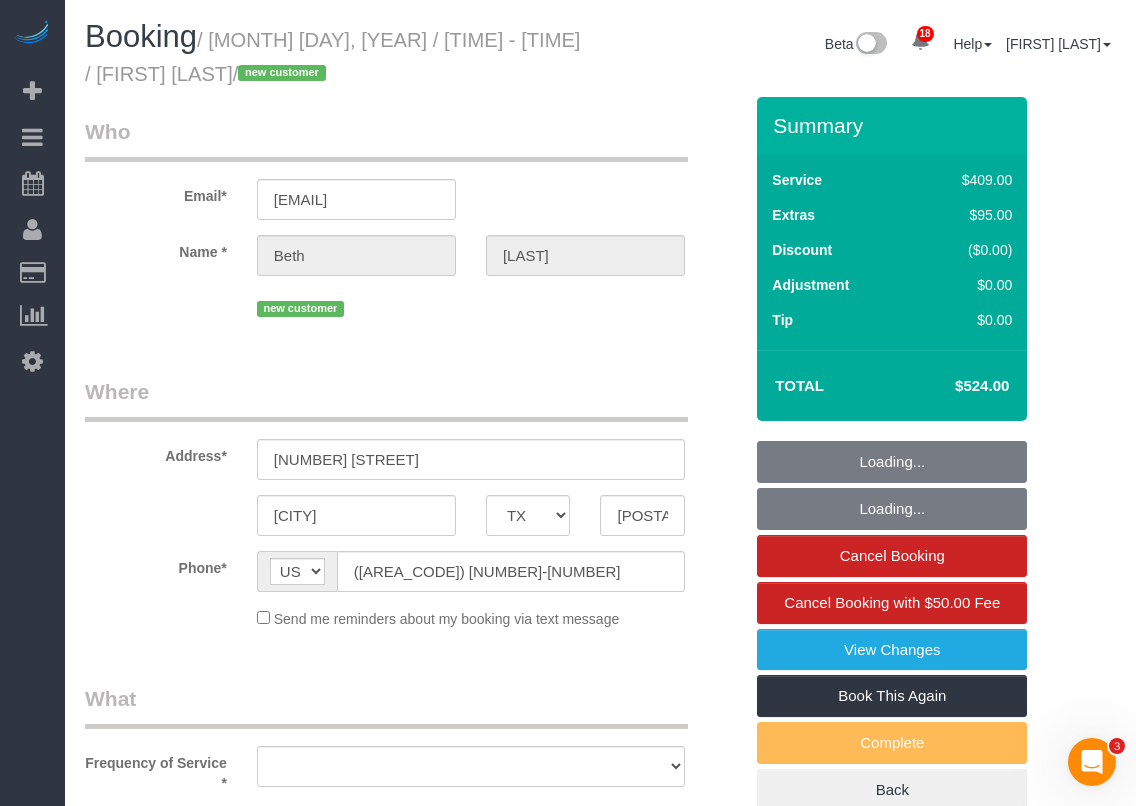 select on "3" 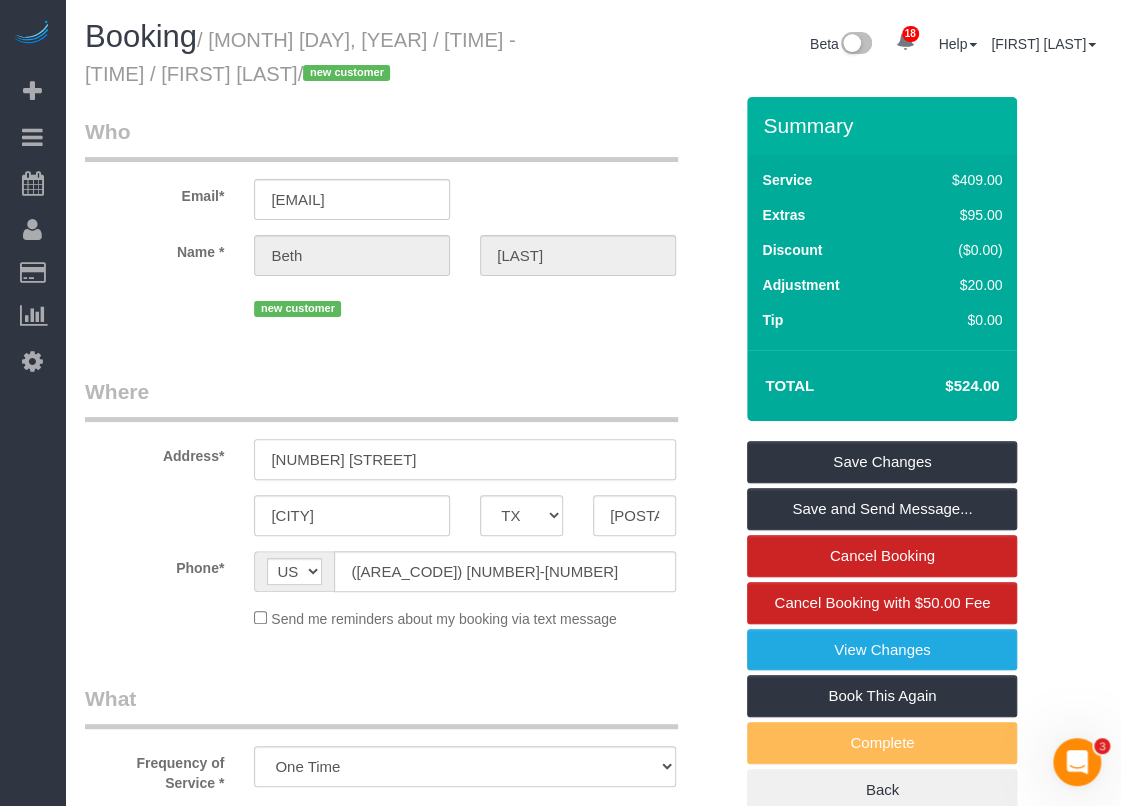click on "[NUMBER] [STREET]" at bounding box center (465, 459) 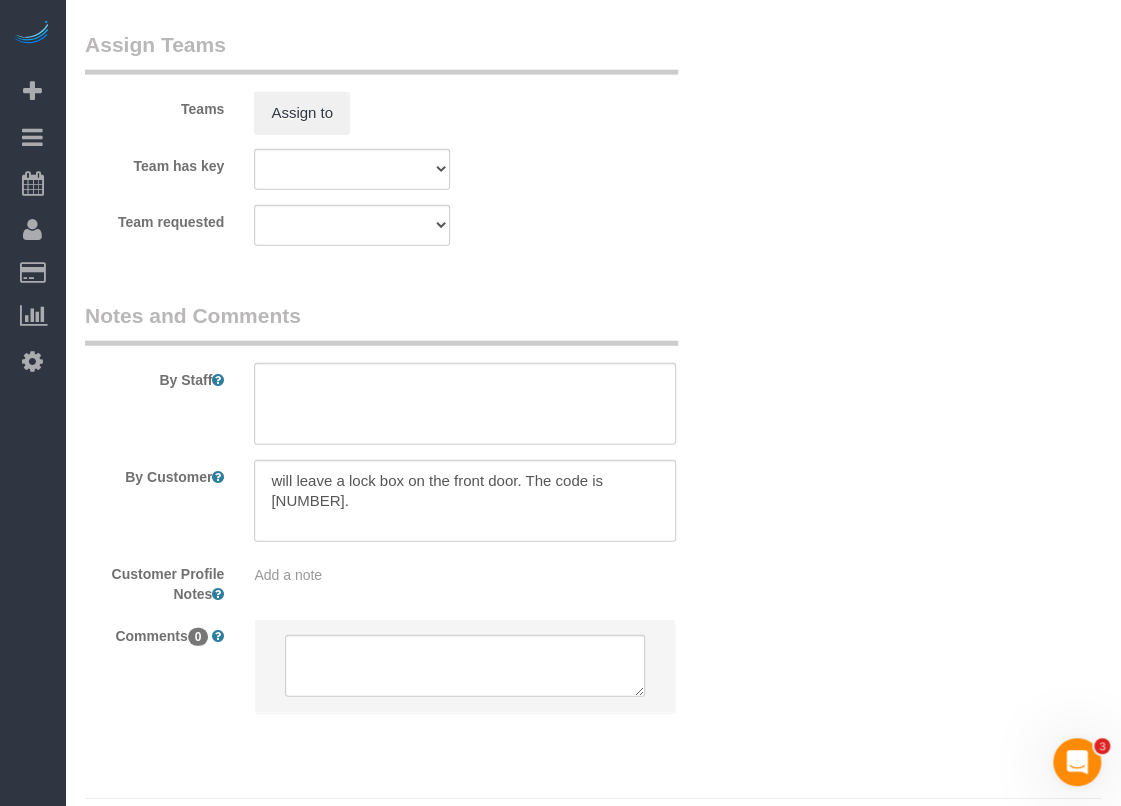 scroll, scrollTop: 2250, scrollLeft: 0, axis: vertical 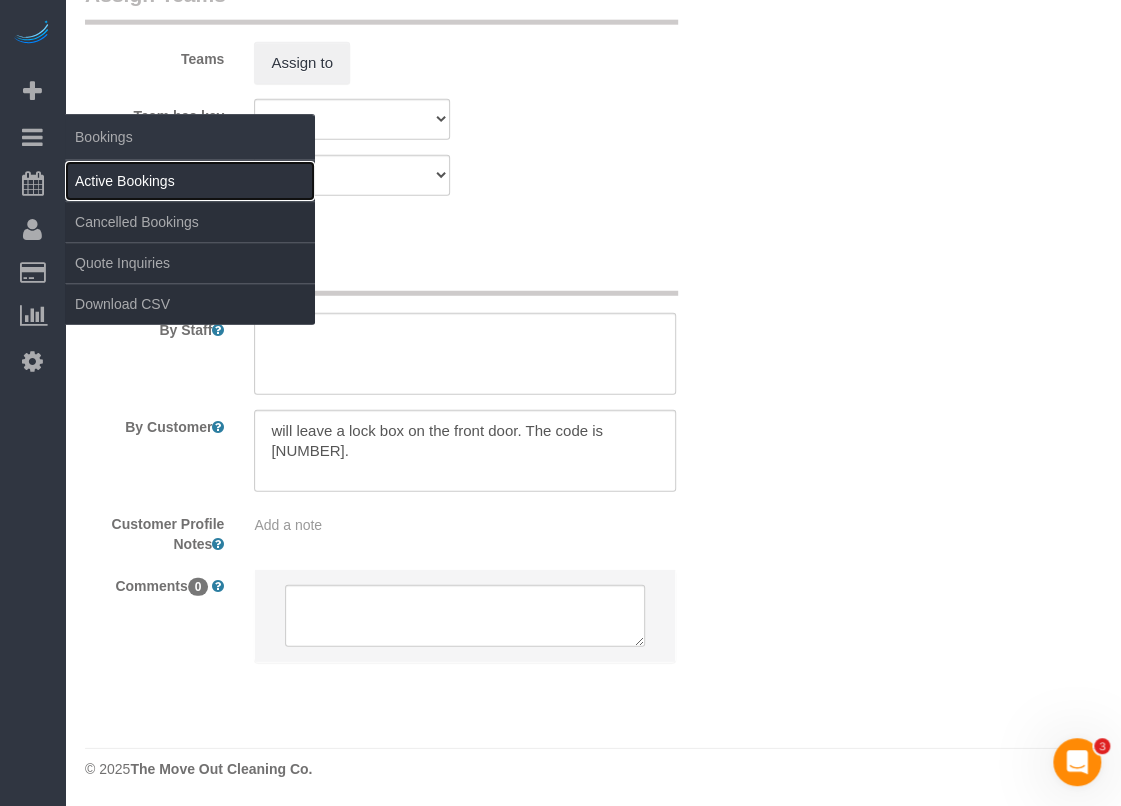 click on "Active Bookings" at bounding box center (190, 181) 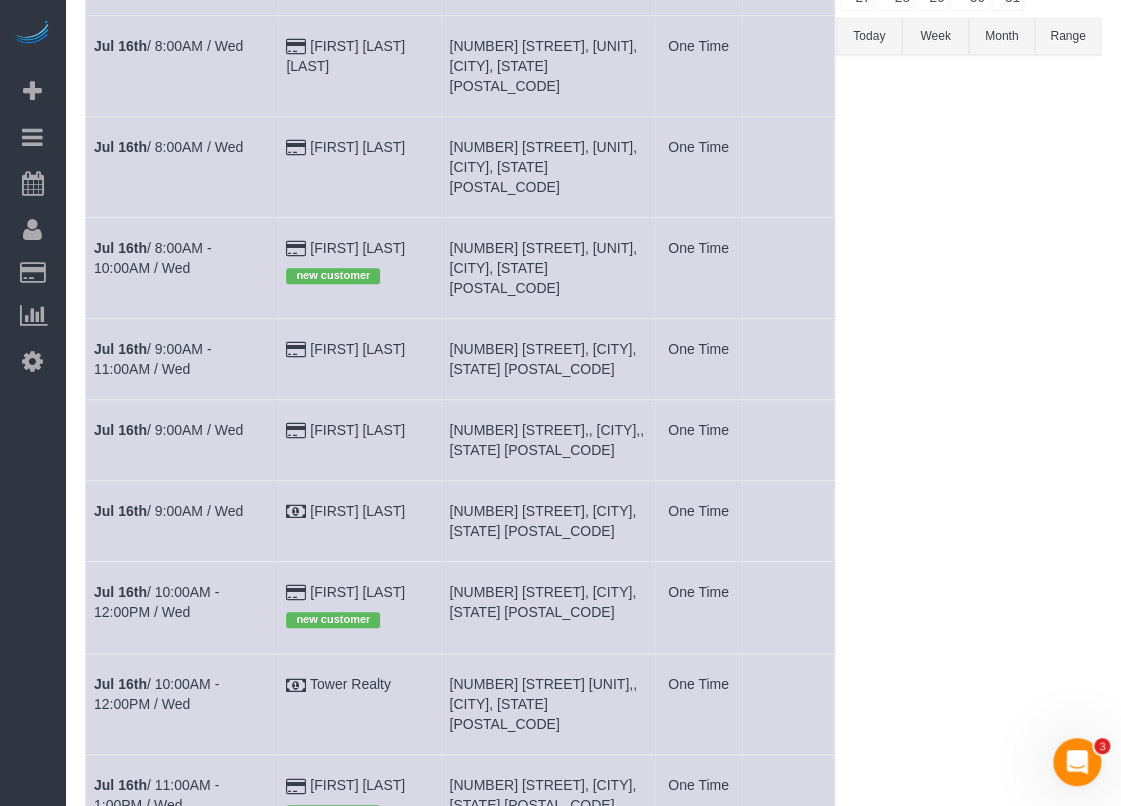 scroll, scrollTop: 500, scrollLeft: 0, axis: vertical 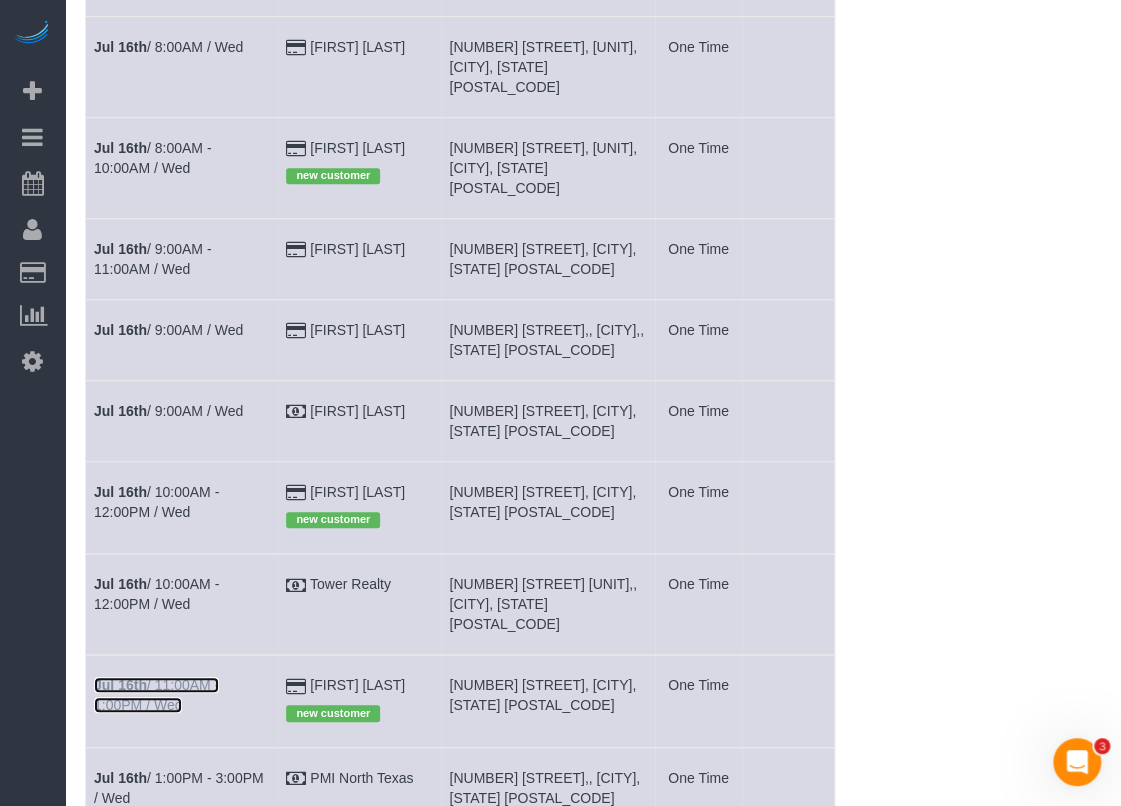 click on "[MONTH] [DAY]th
/ [TIME] - [TIME] / [DAY]" at bounding box center (156, 695) 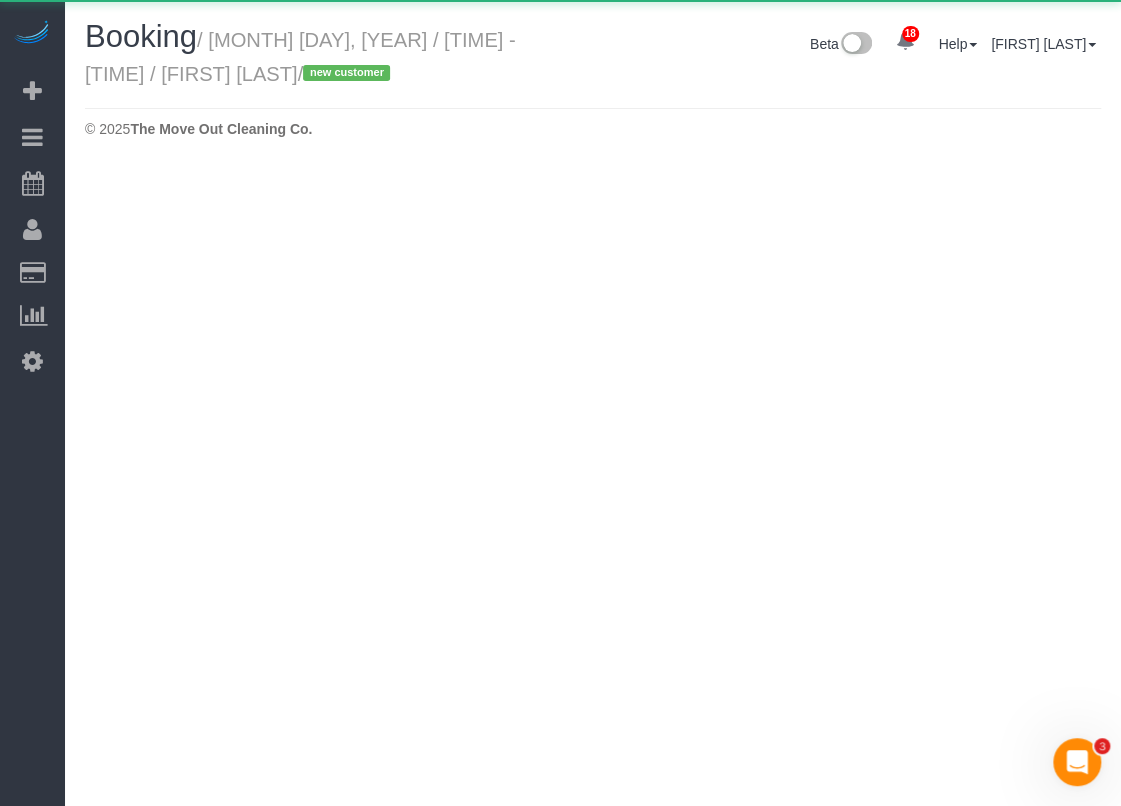 scroll, scrollTop: 0, scrollLeft: 0, axis: both 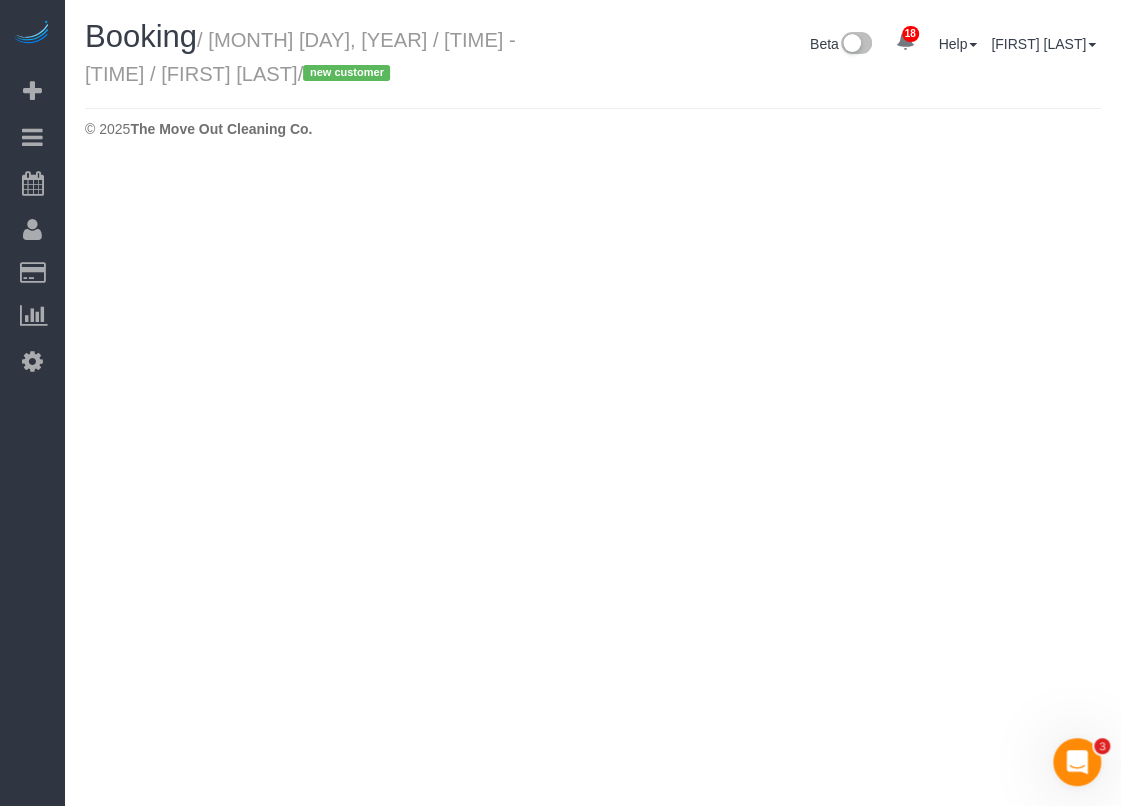select on "TX" 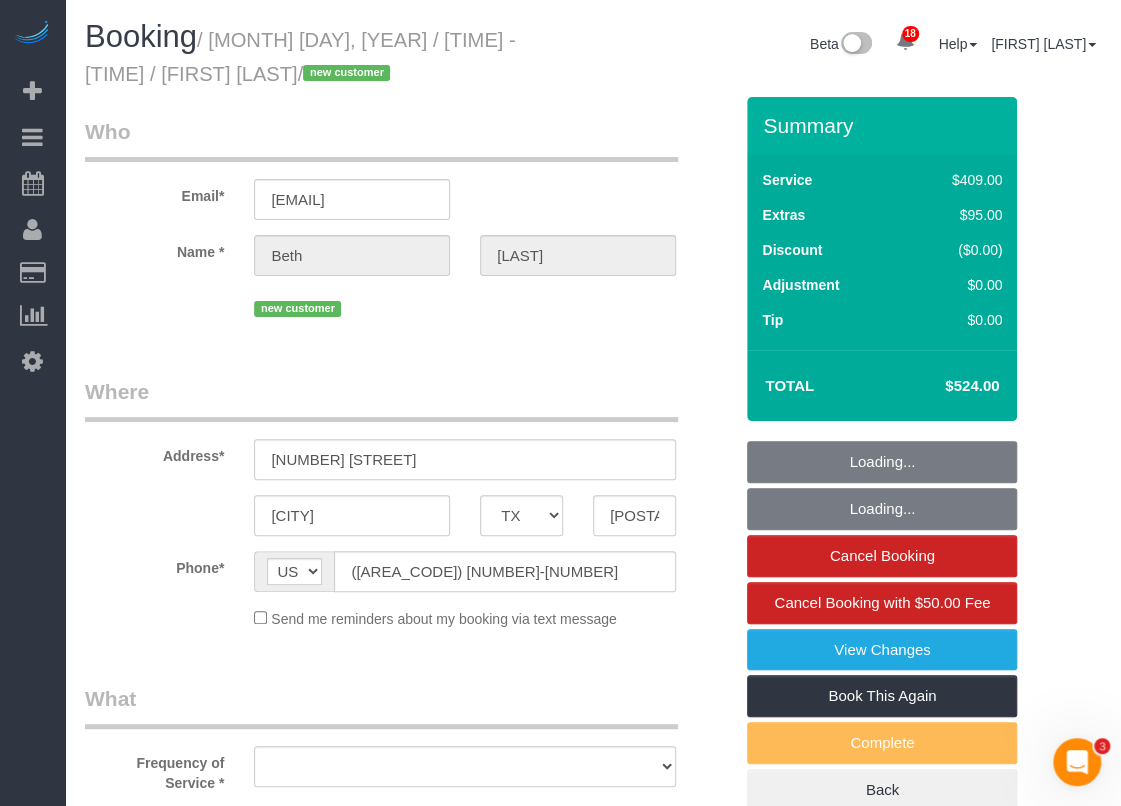 select on "string:fspay-cf7259e6-67cd-446a-be73-43980721dbbb" 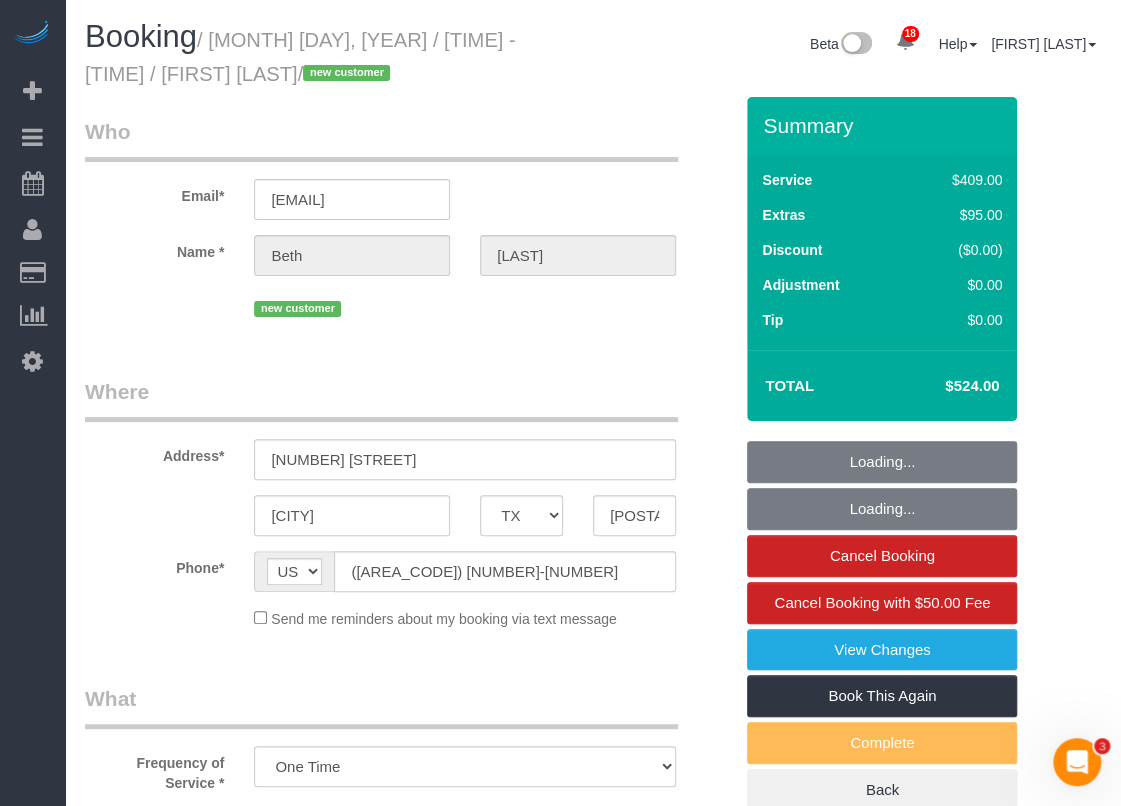 select on "object:7456" 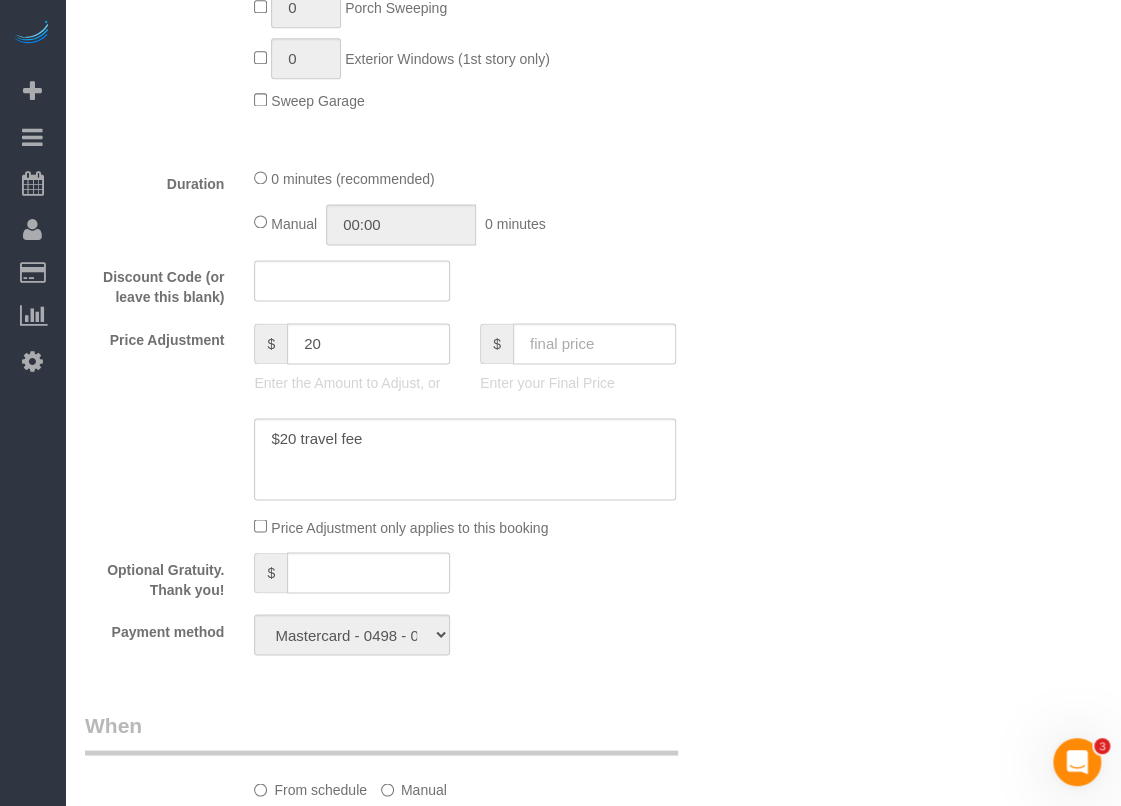scroll, scrollTop: 1500, scrollLeft: 0, axis: vertical 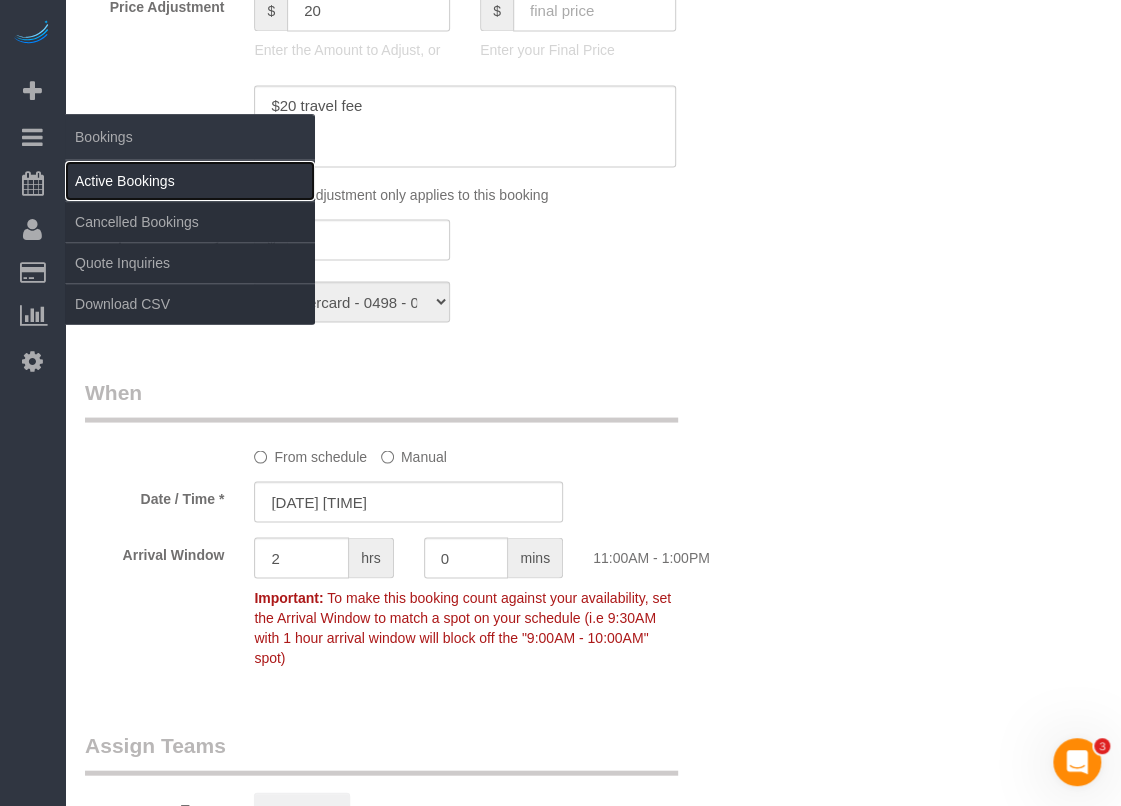 click on "Active Bookings" at bounding box center (190, 181) 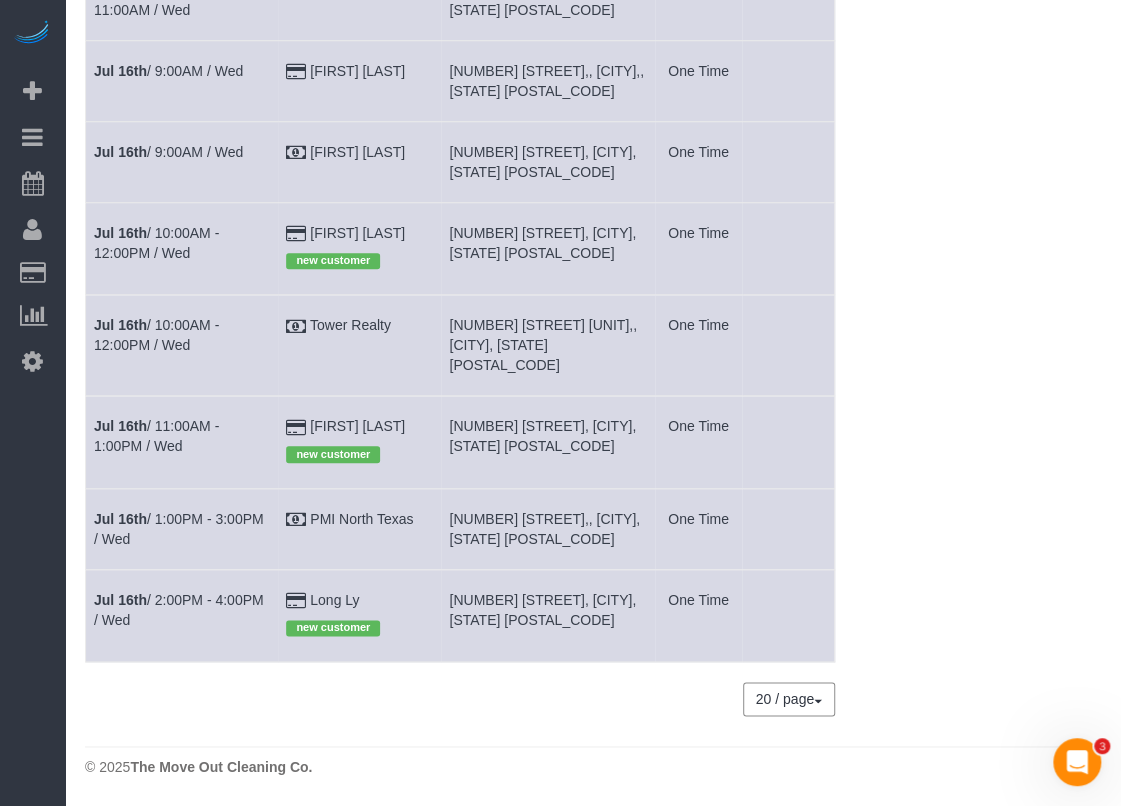 scroll, scrollTop: 0, scrollLeft: 0, axis: both 